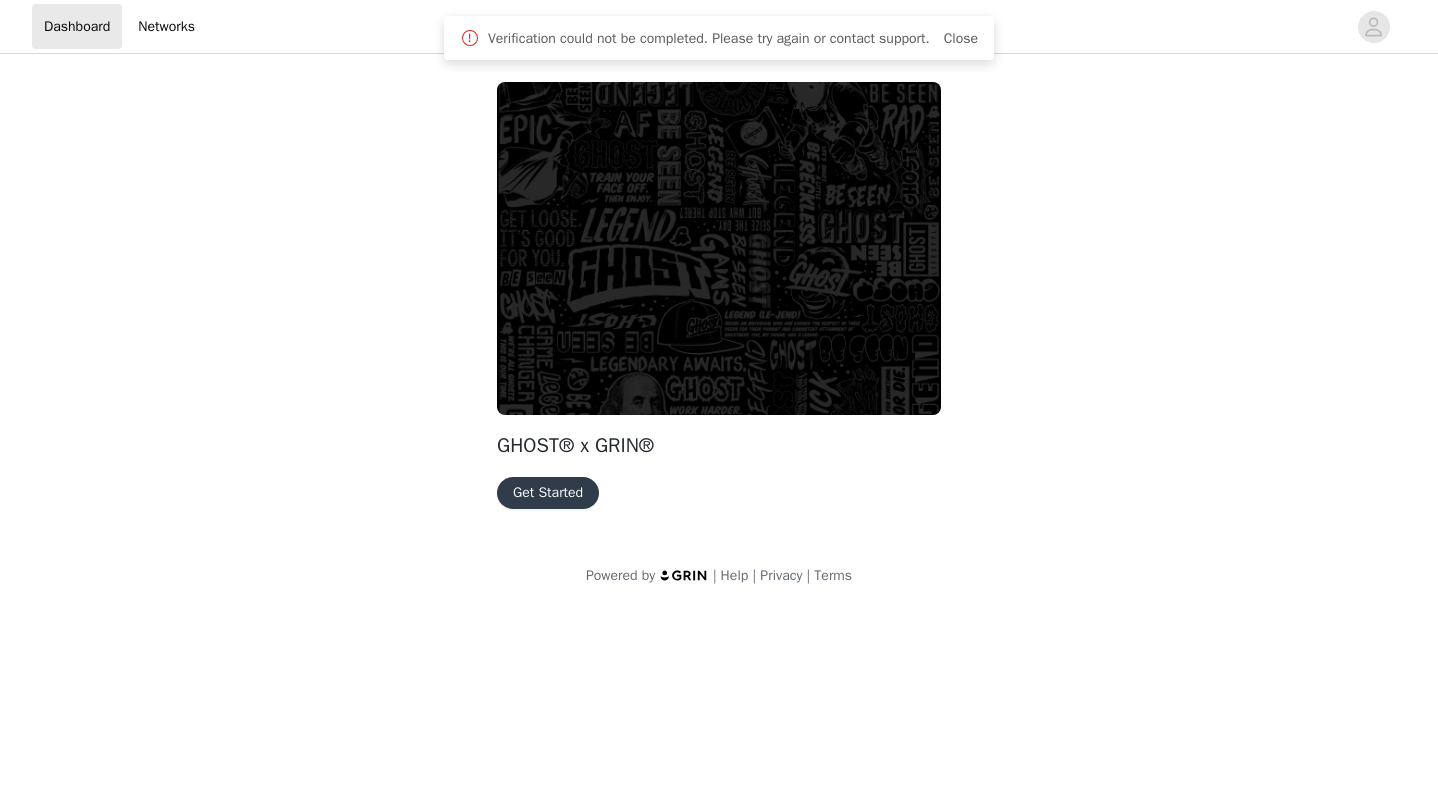 scroll, scrollTop: 0, scrollLeft: 0, axis: both 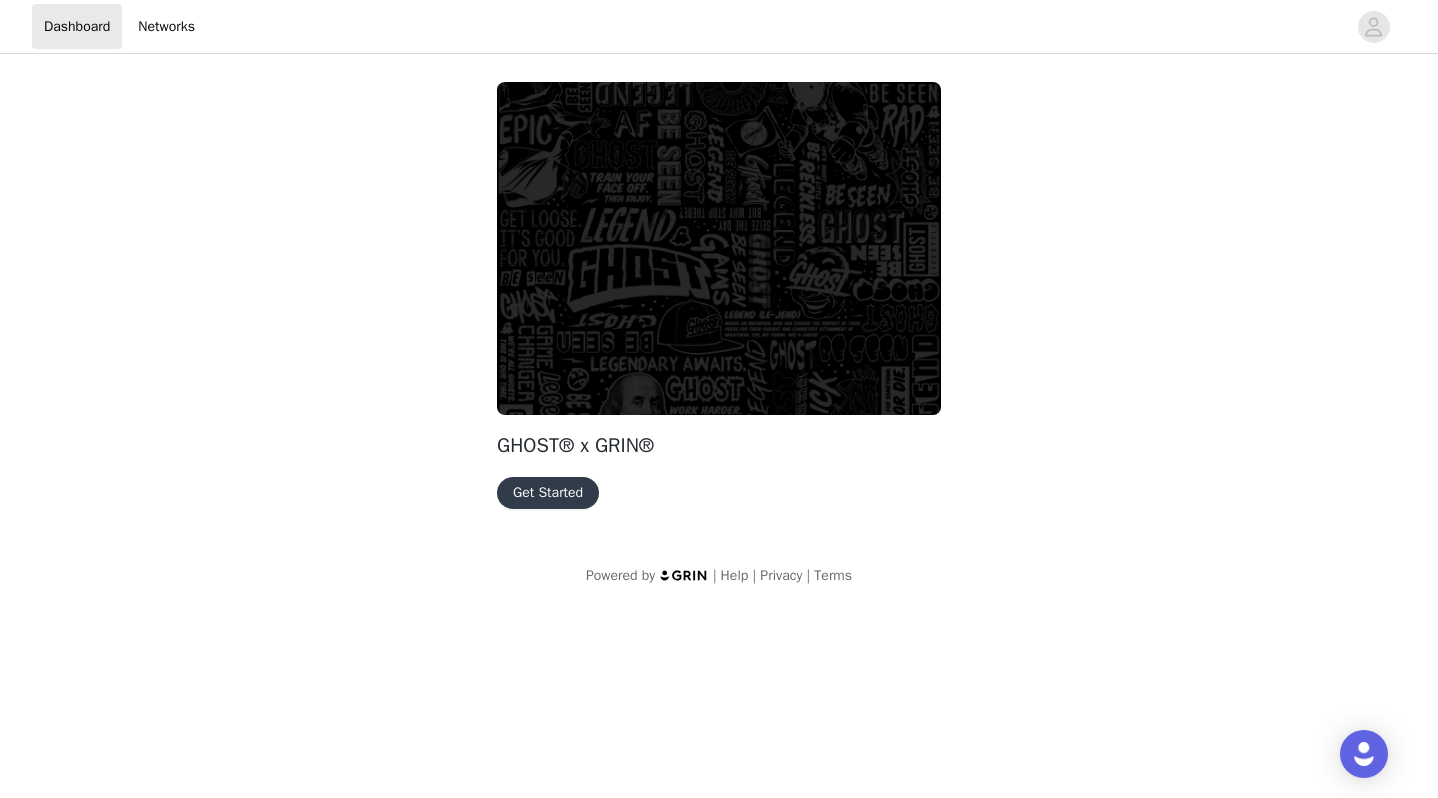 click on "Get Started" at bounding box center [548, 493] 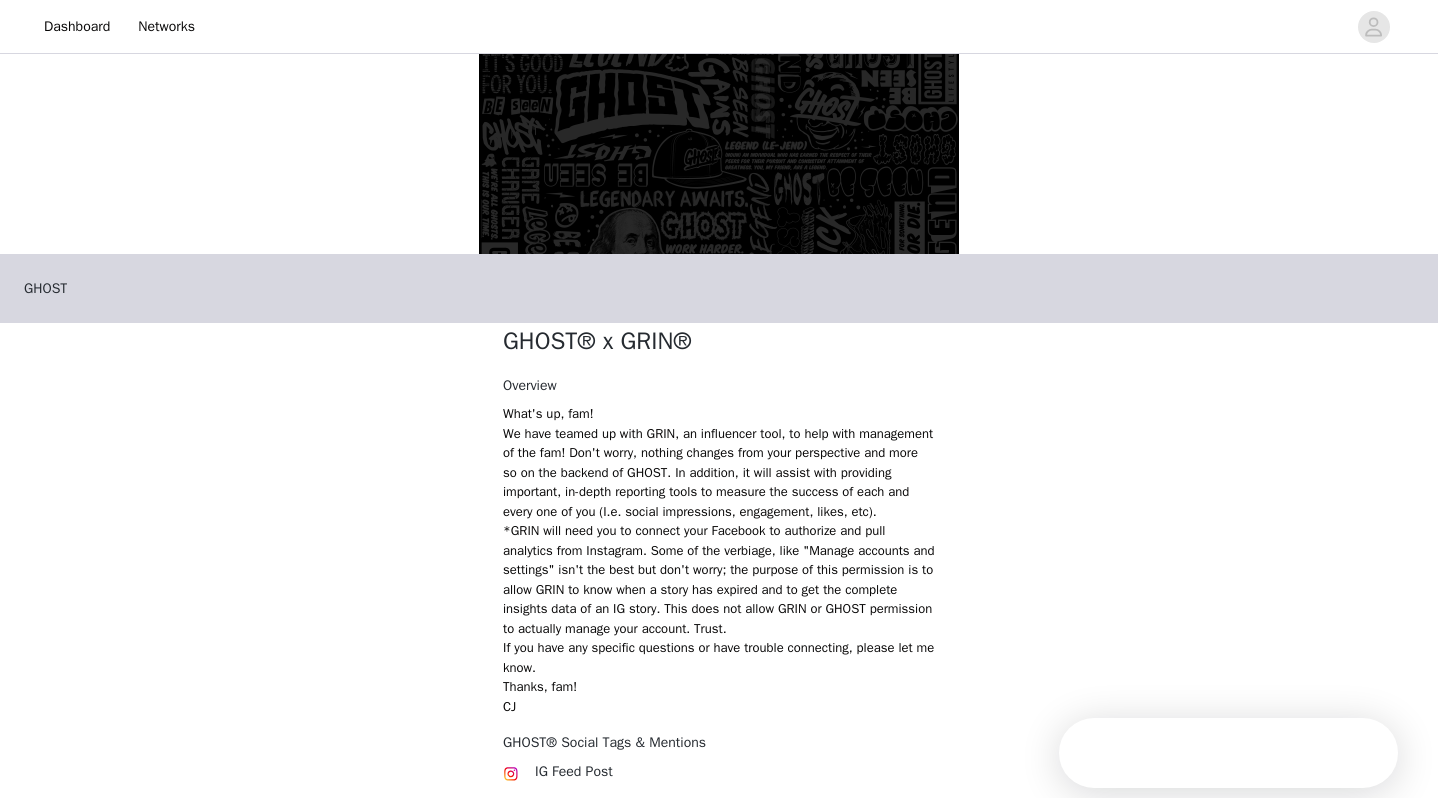 scroll, scrollTop: 353, scrollLeft: 0, axis: vertical 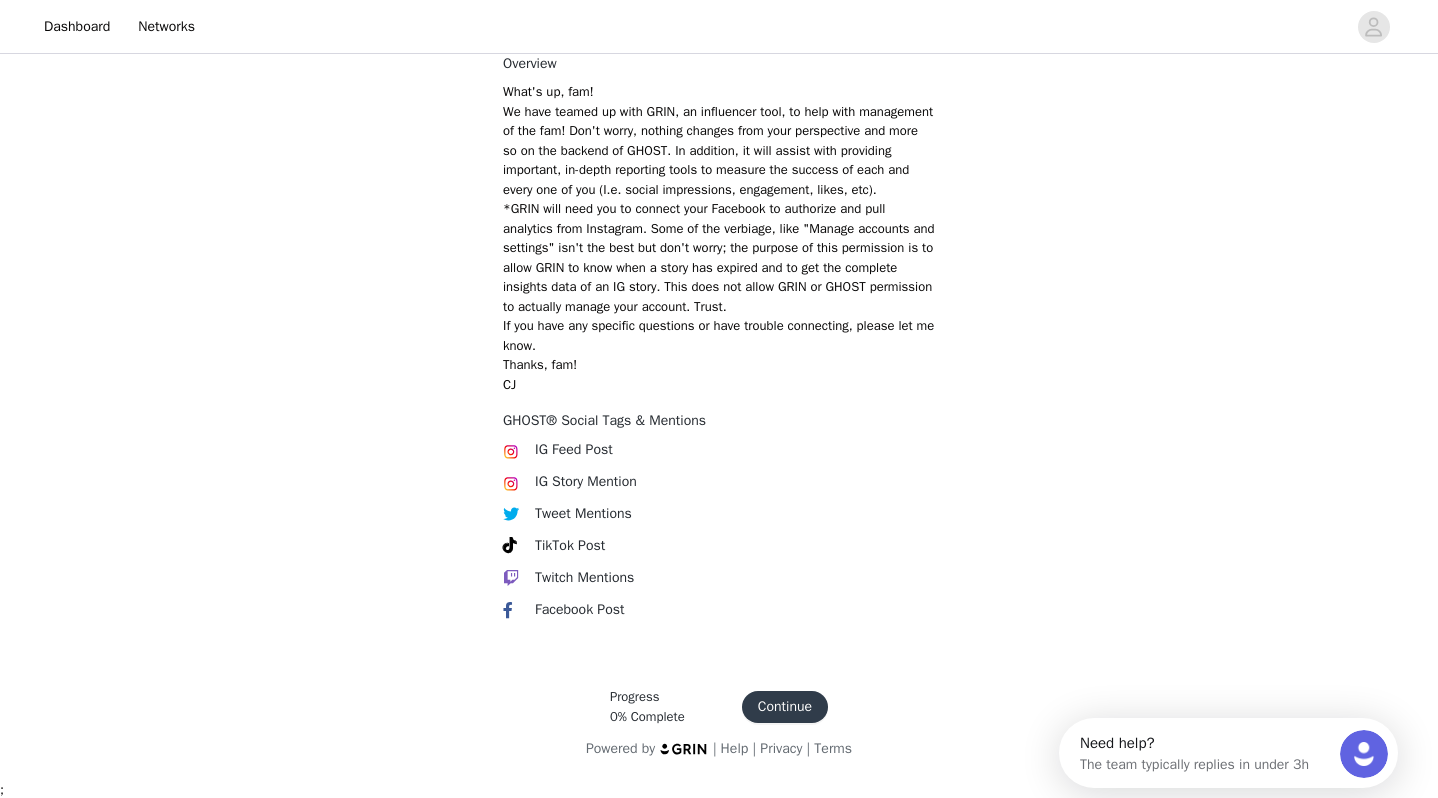 click on "Continue" at bounding box center (785, 707) 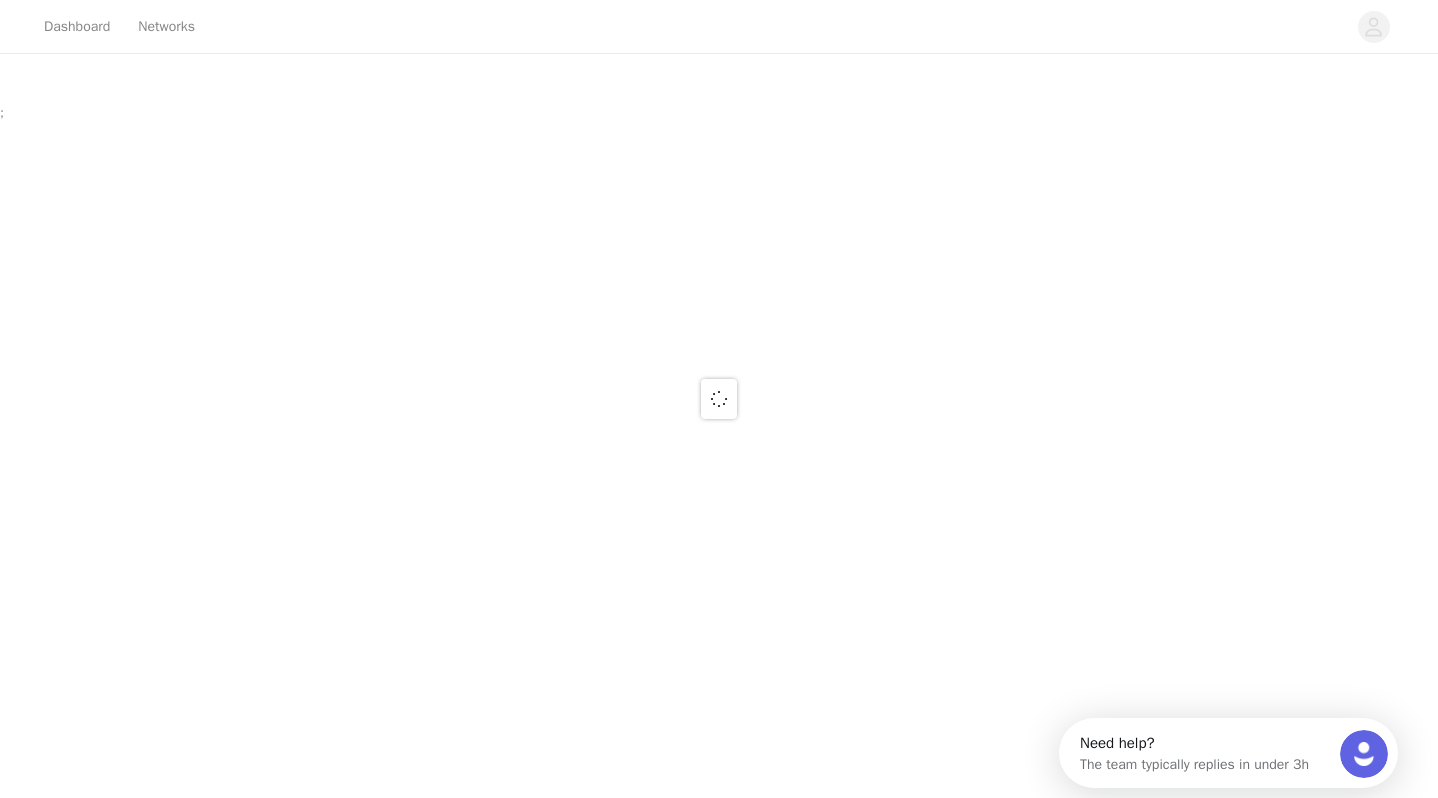 scroll, scrollTop: 0, scrollLeft: 0, axis: both 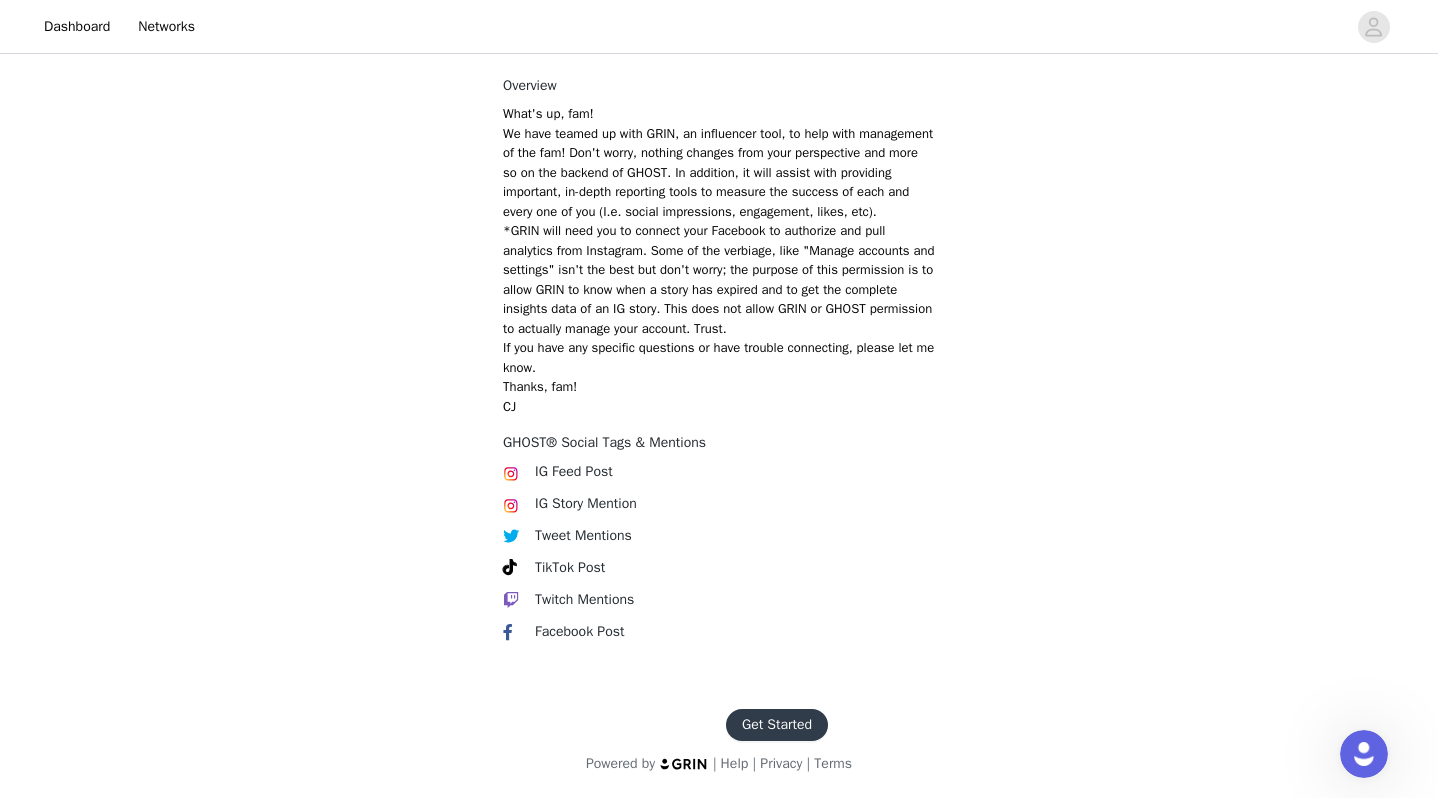 click on "Get Started" at bounding box center [777, 725] 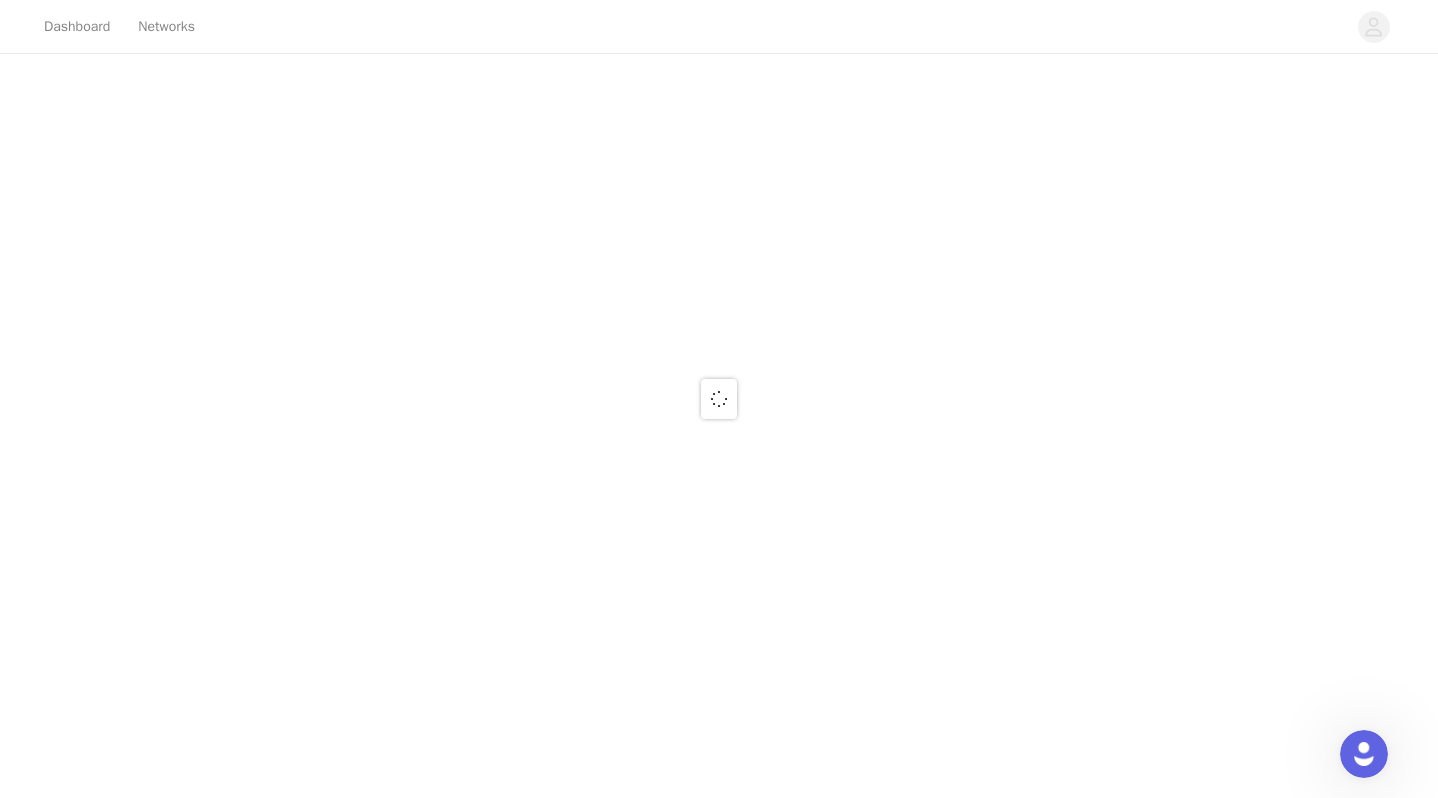 scroll, scrollTop: 0, scrollLeft: 0, axis: both 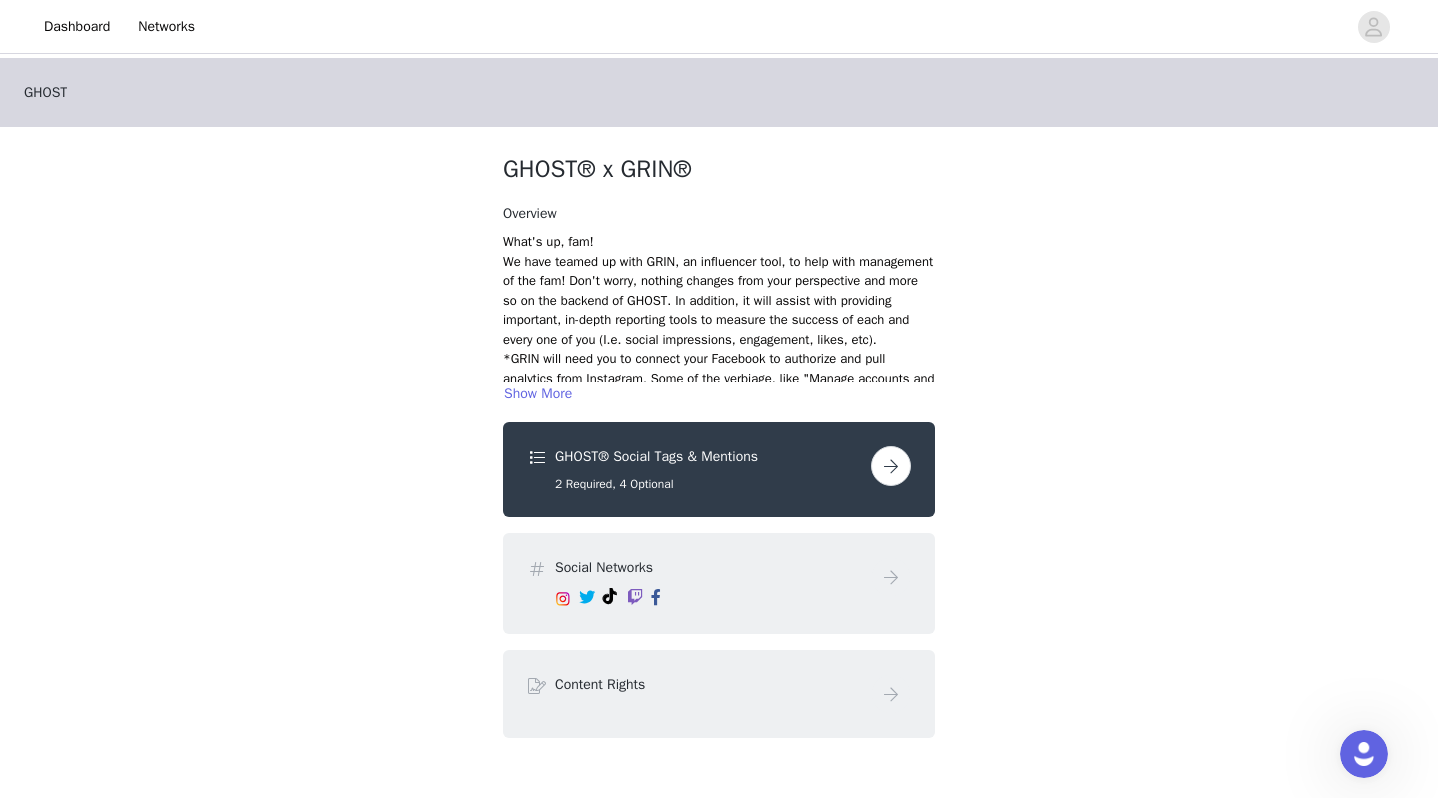 click at bounding box center [891, 466] 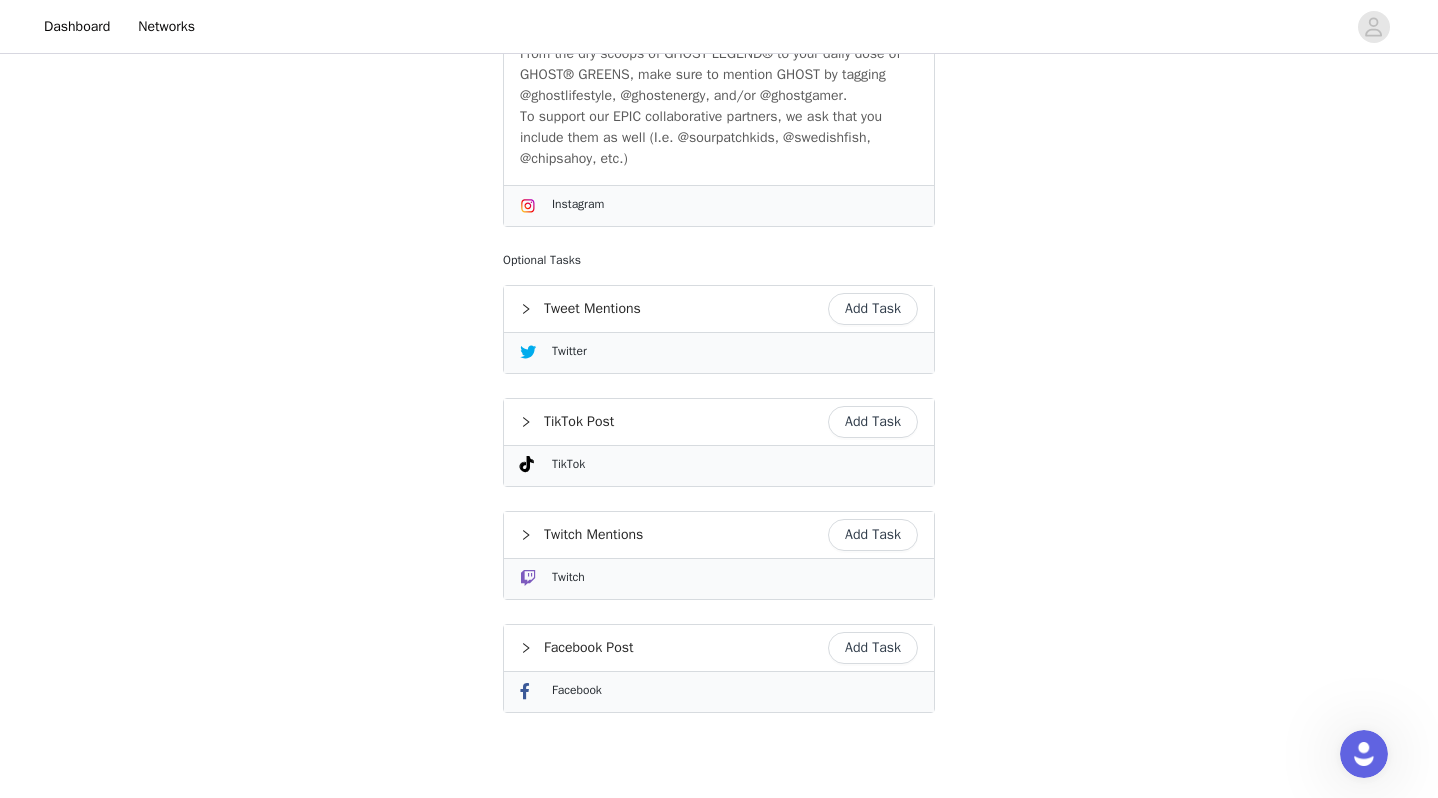 scroll, scrollTop: 1099, scrollLeft: 0, axis: vertical 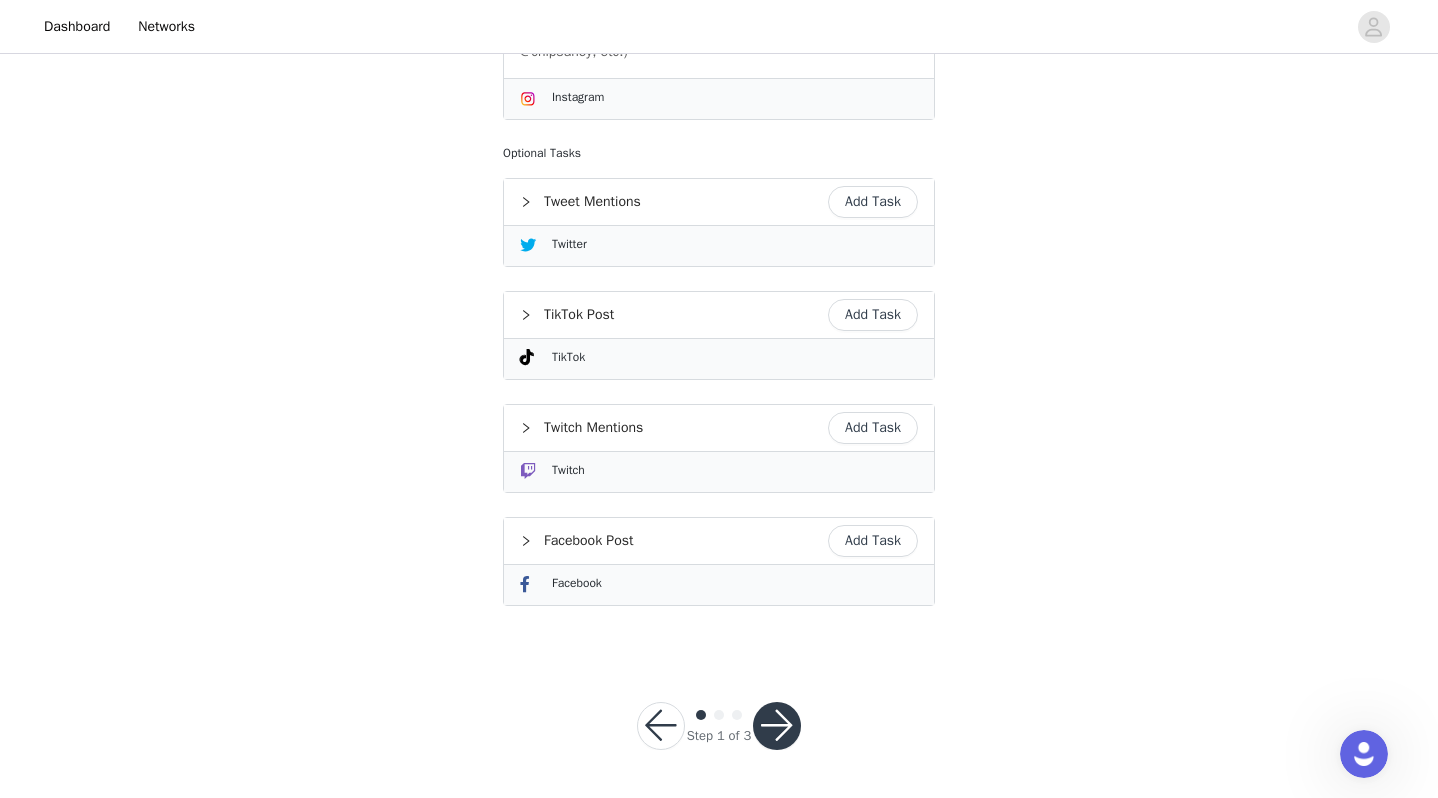 click at bounding box center [777, 726] 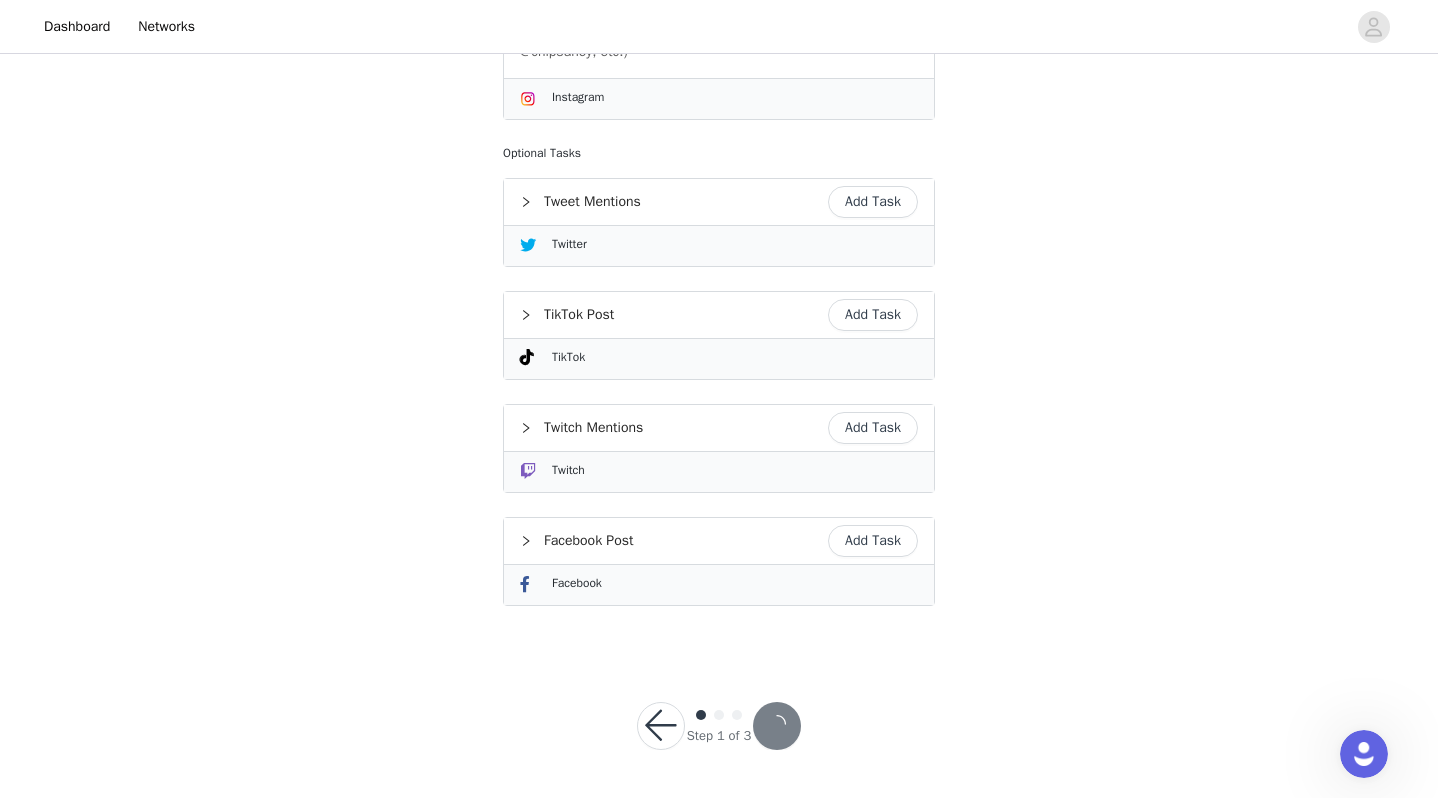 scroll, scrollTop: 1025, scrollLeft: 0, axis: vertical 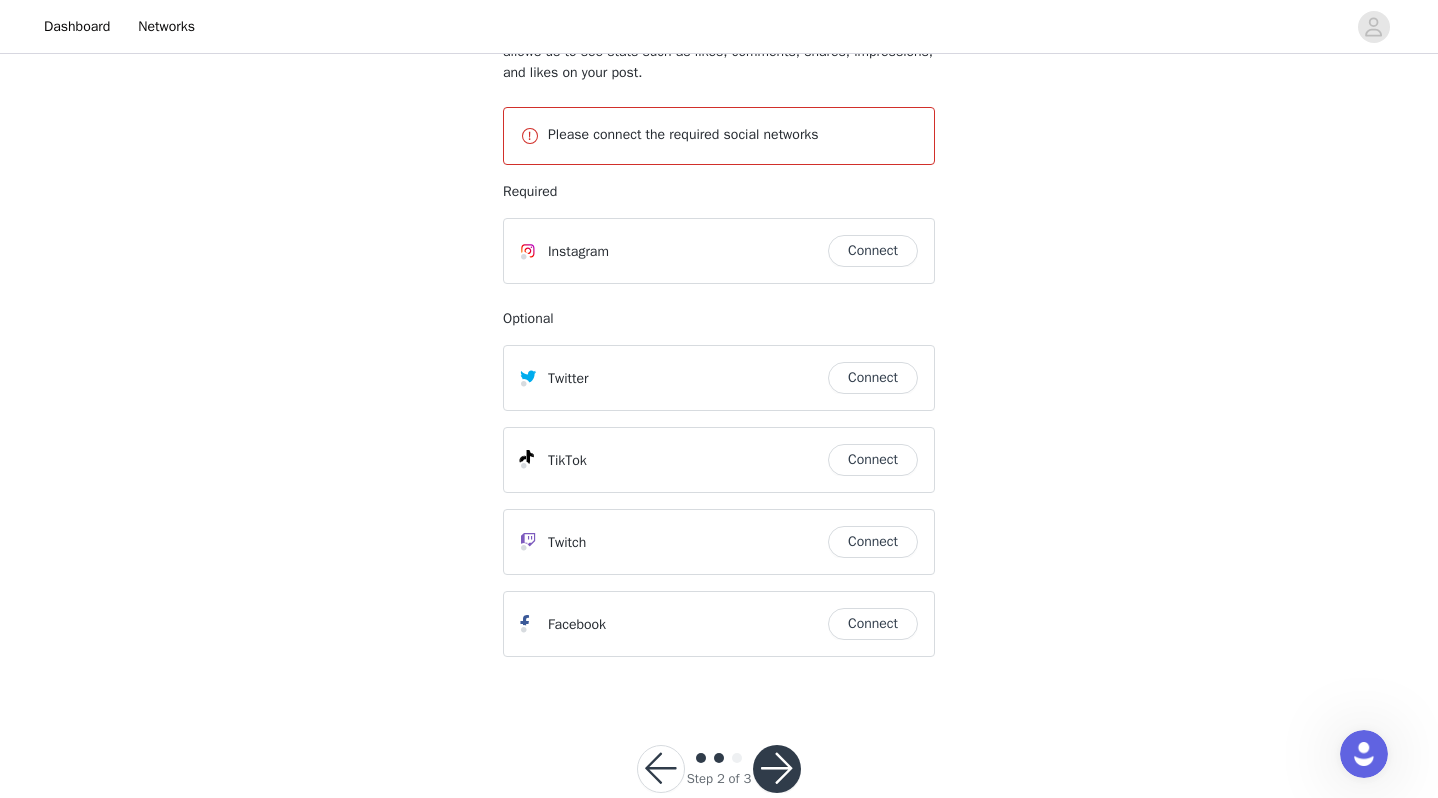 click at bounding box center (661, 769) 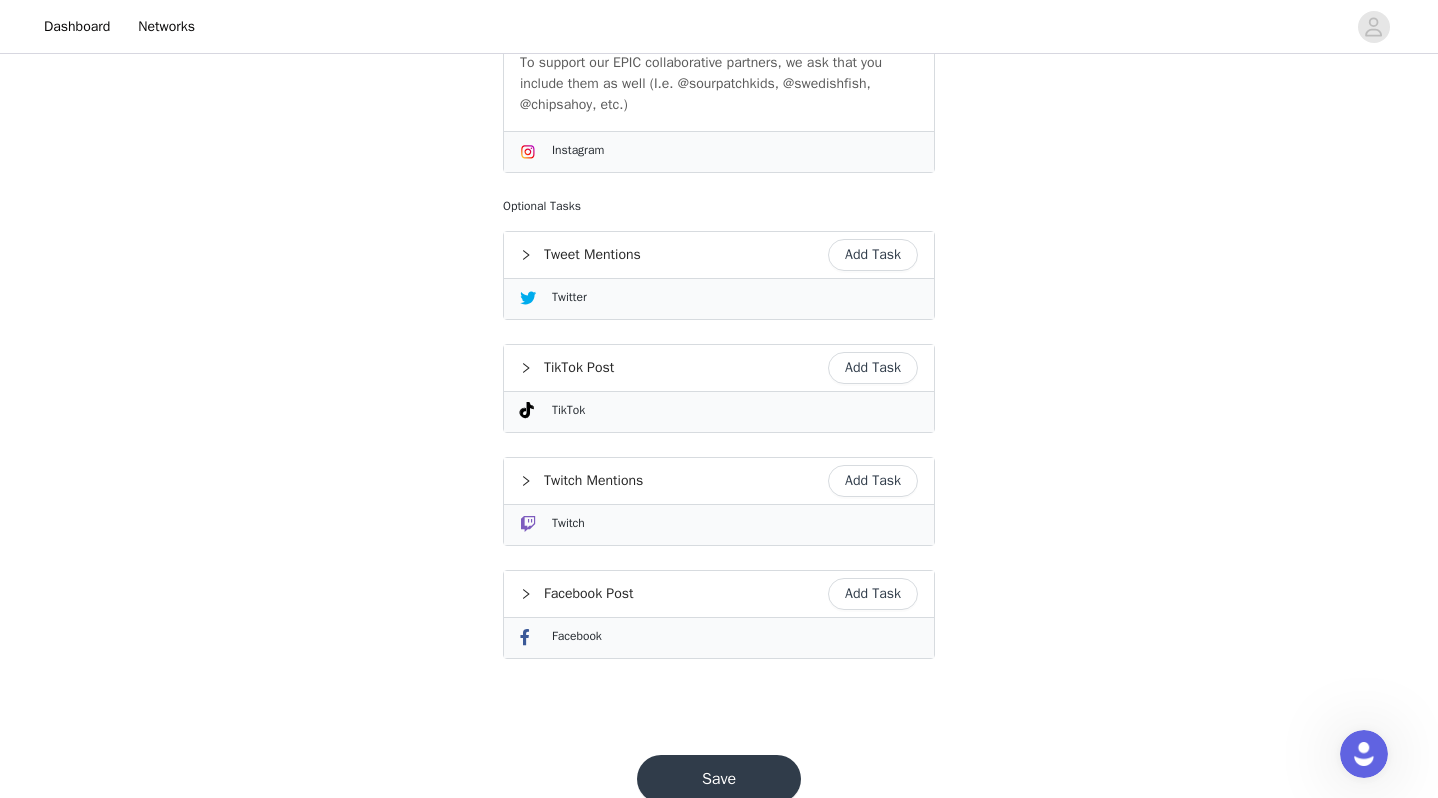 scroll, scrollTop: 929, scrollLeft: 0, axis: vertical 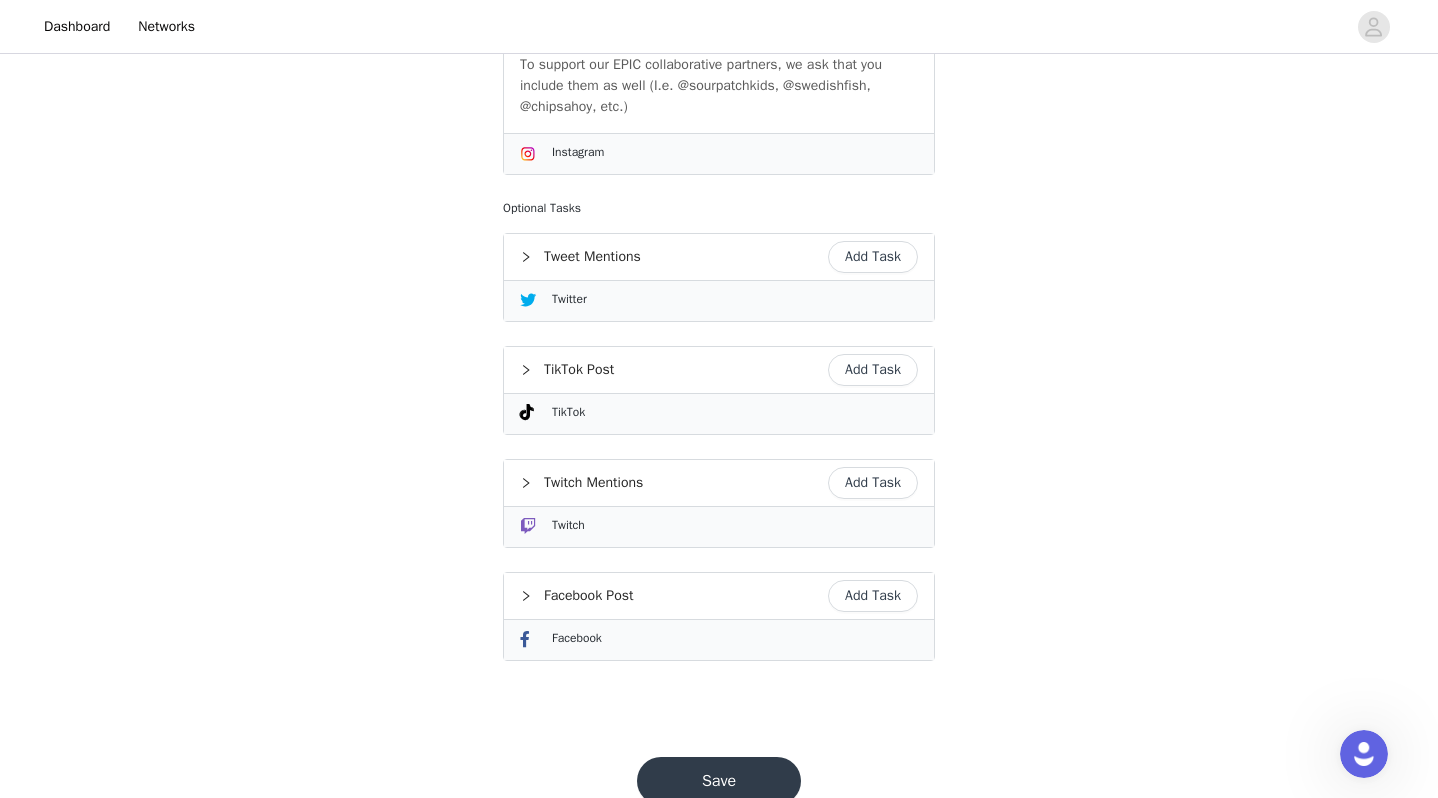 click on "Instagram" at bounding box center [578, 152] 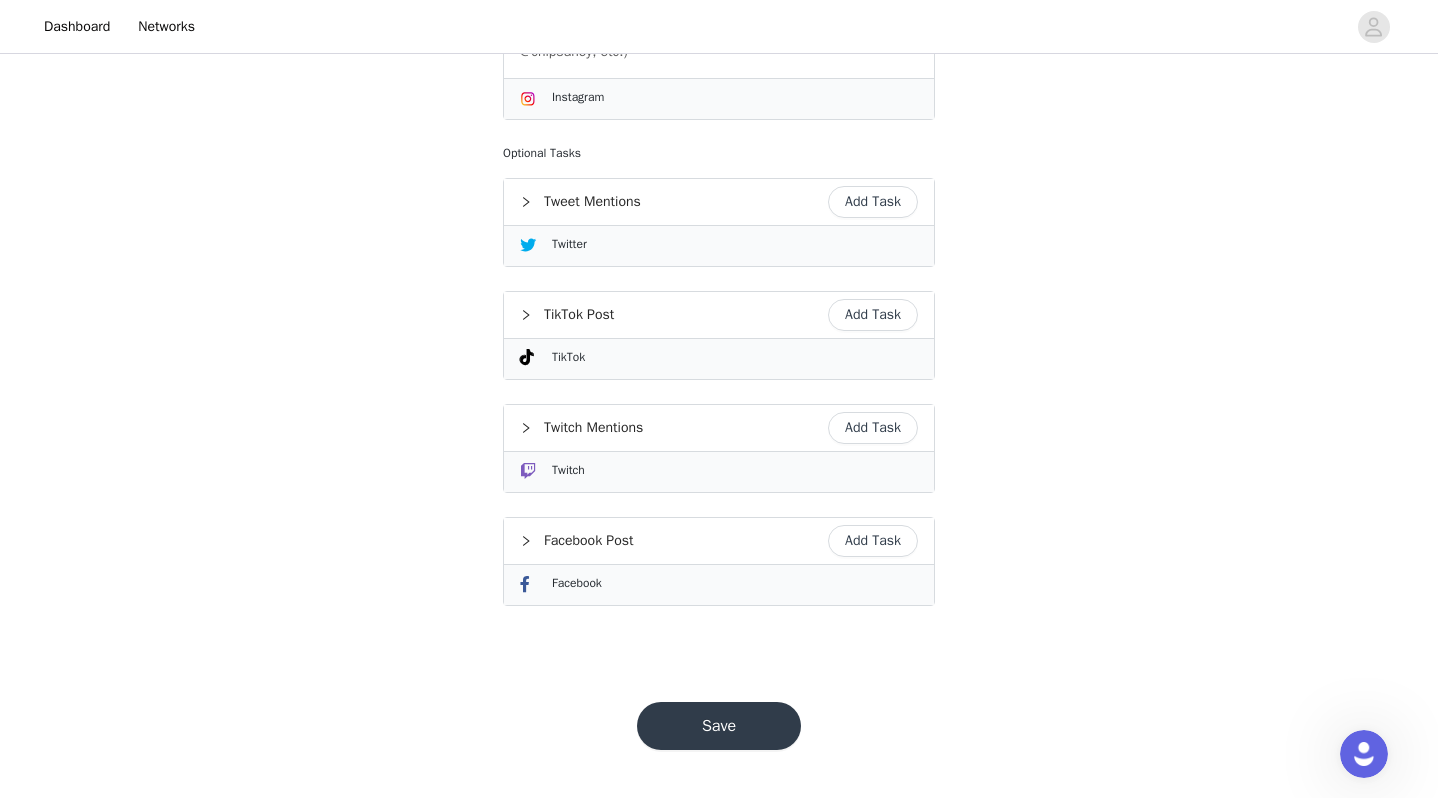 scroll, scrollTop: 256, scrollLeft: 0, axis: vertical 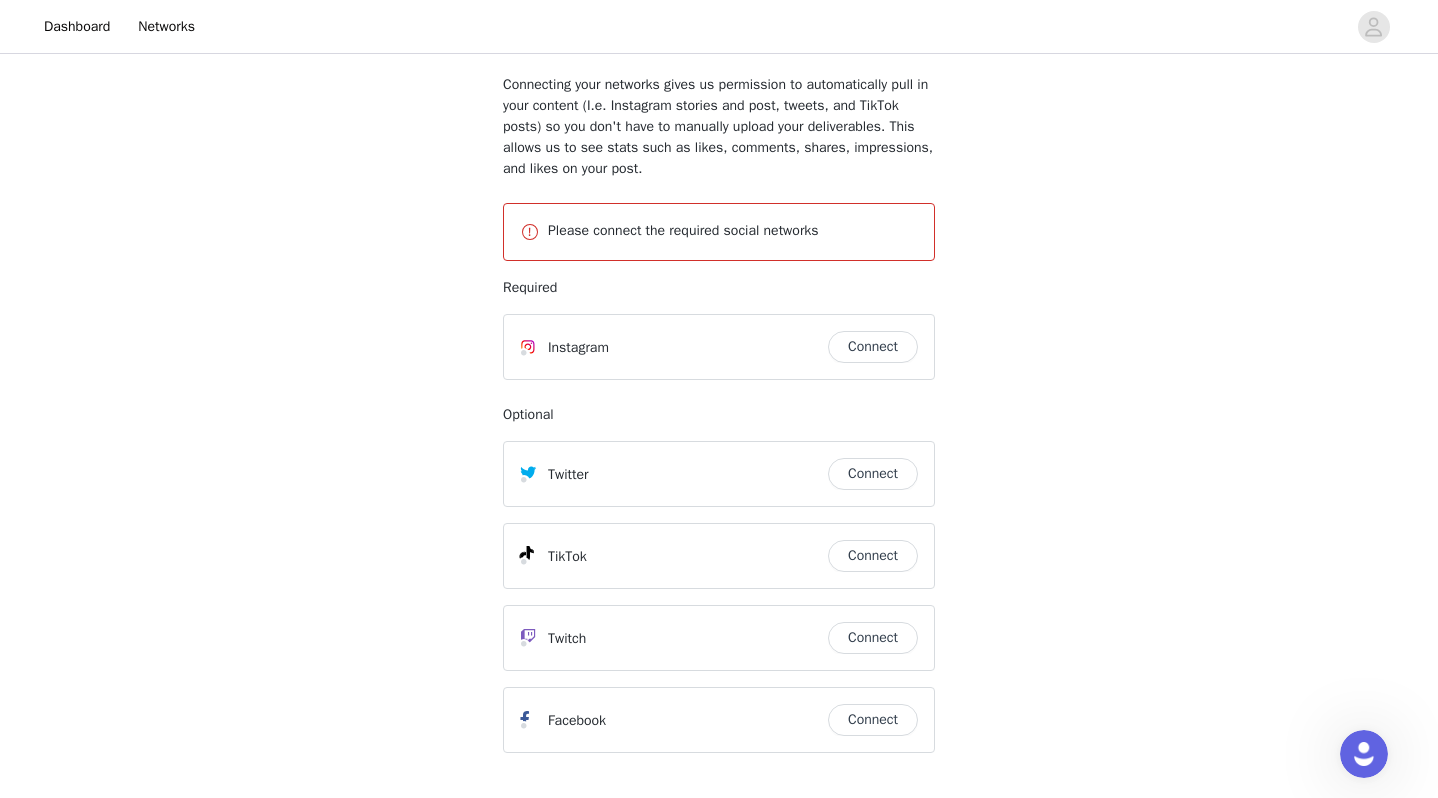 click on "Connect" at bounding box center [873, 347] 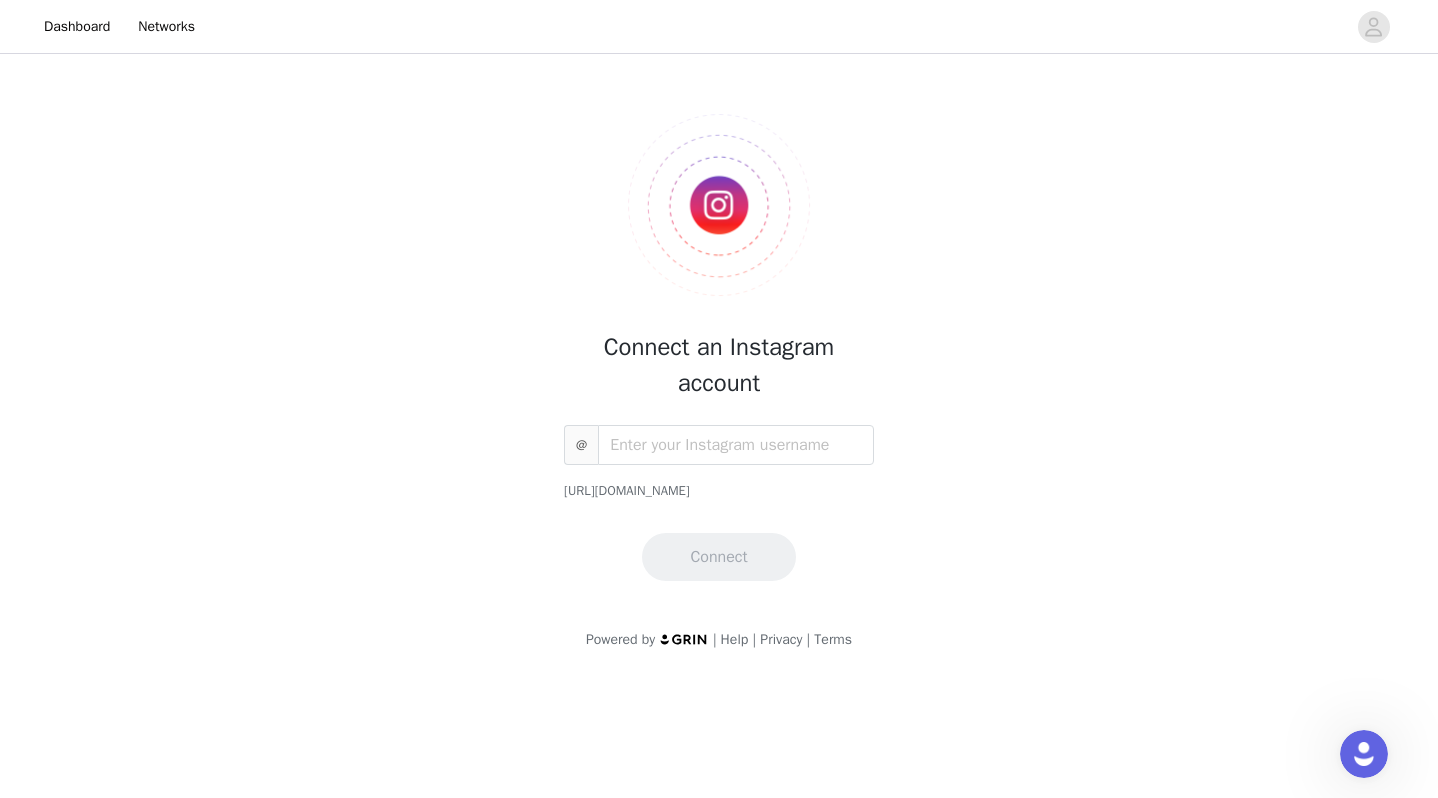 scroll, scrollTop: 0, scrollLeft: 0, axis: both 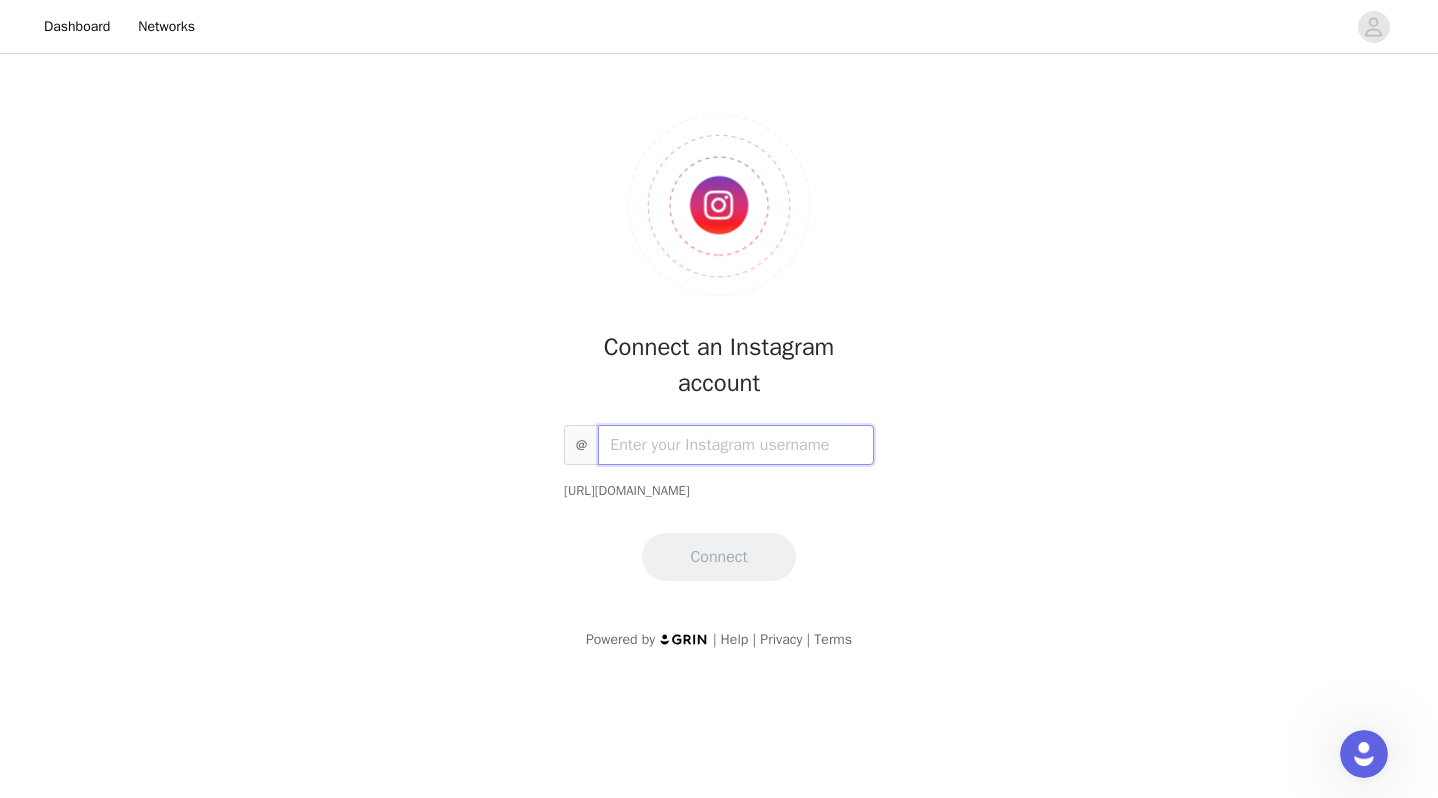 click at bounding box center [736, 445] 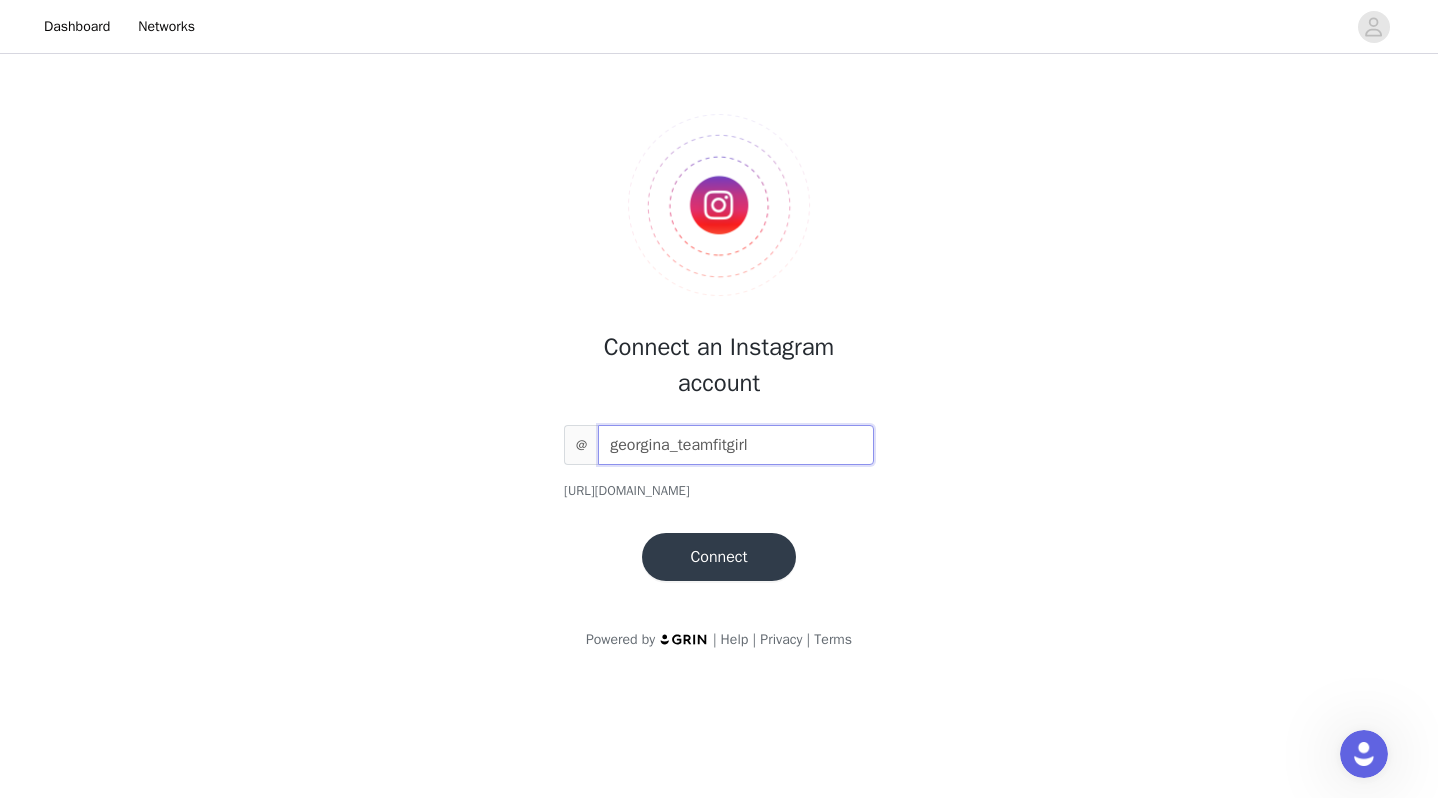 type on "georgina_teamfitgirl" 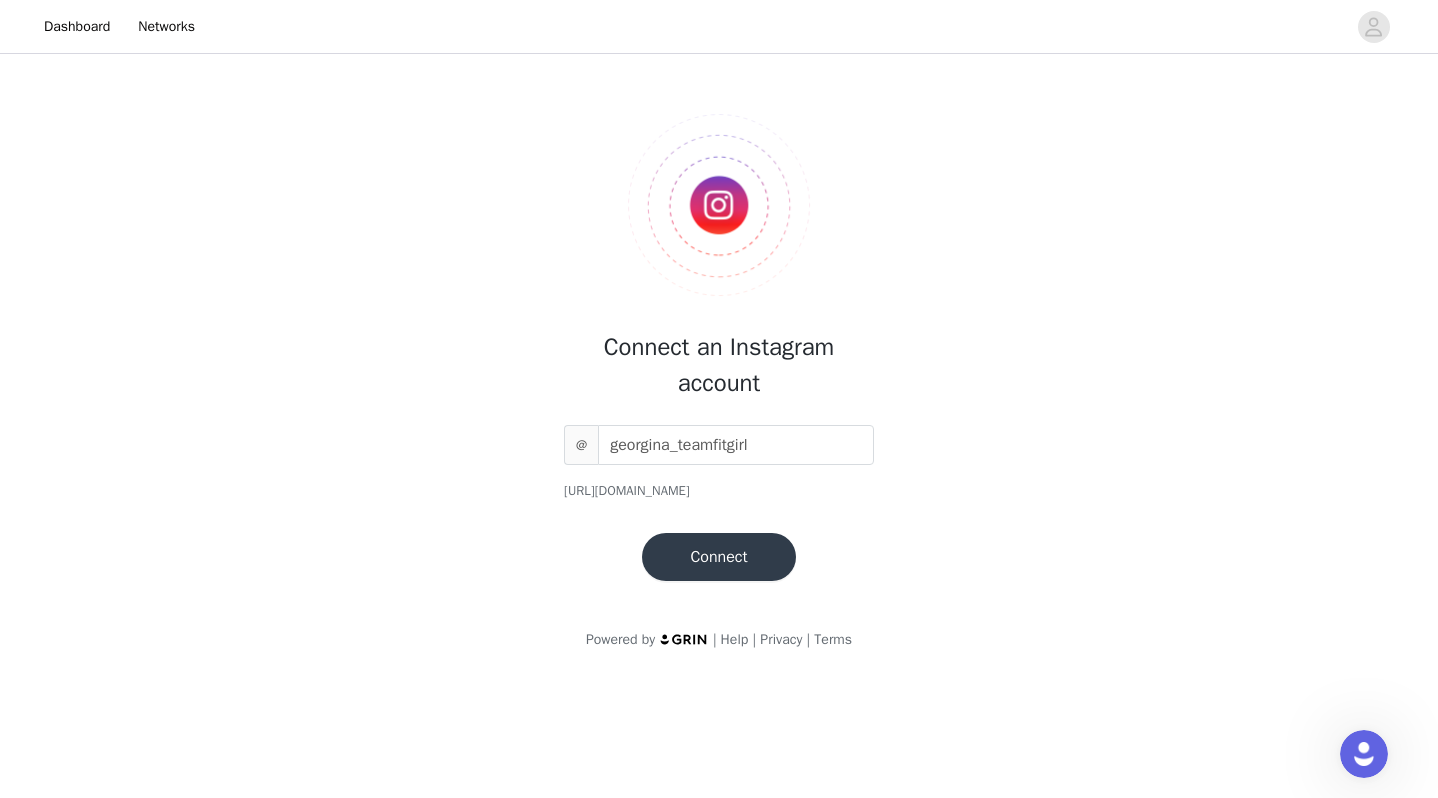 click on "Connect" at bounding box center (718, 557) 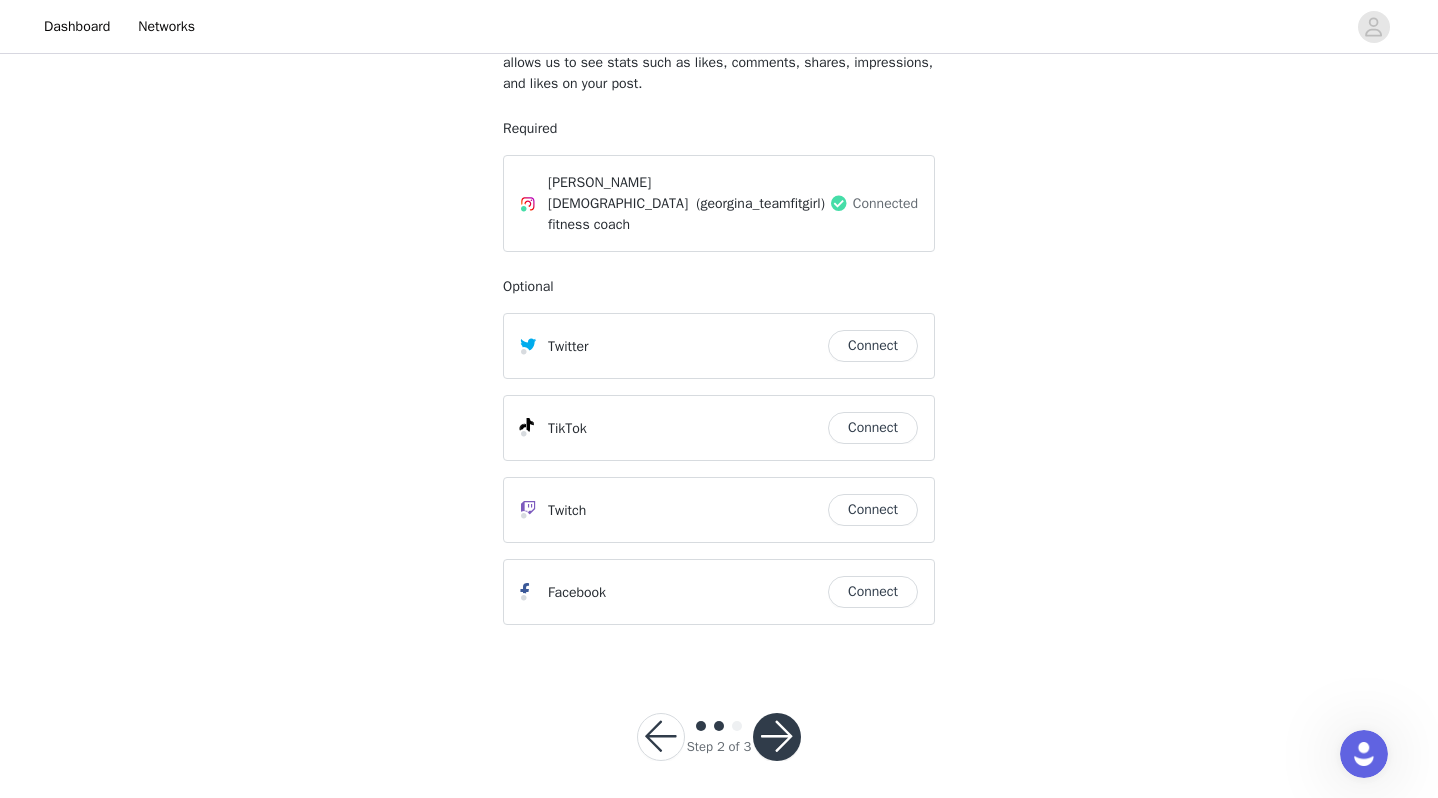 scroll, scrollTop: 255, scrollLeft: 0, axis: vertical 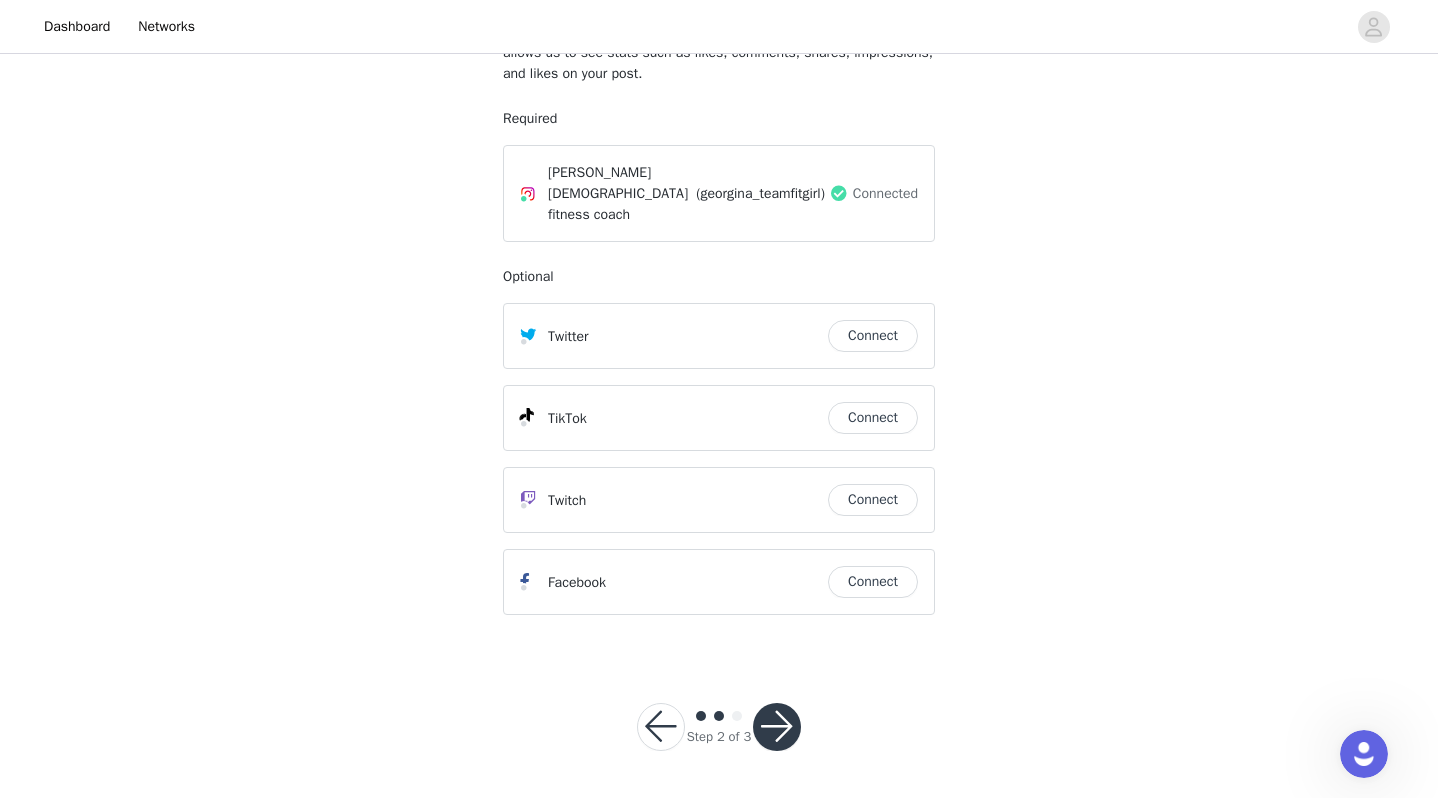 click at bounding box center [777, 727] 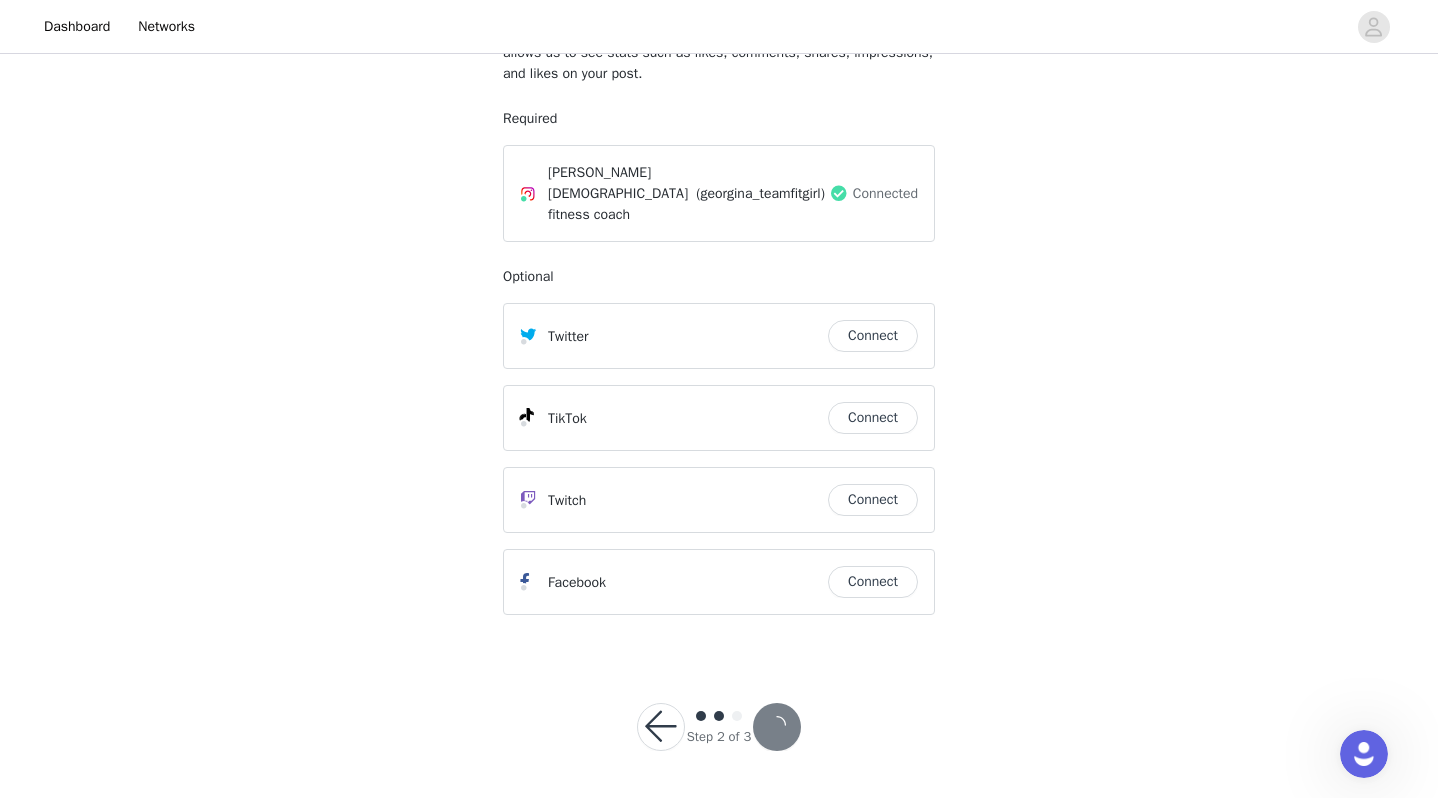 scroll, scrollTop: 0, scrollLeft: 0, axis: both 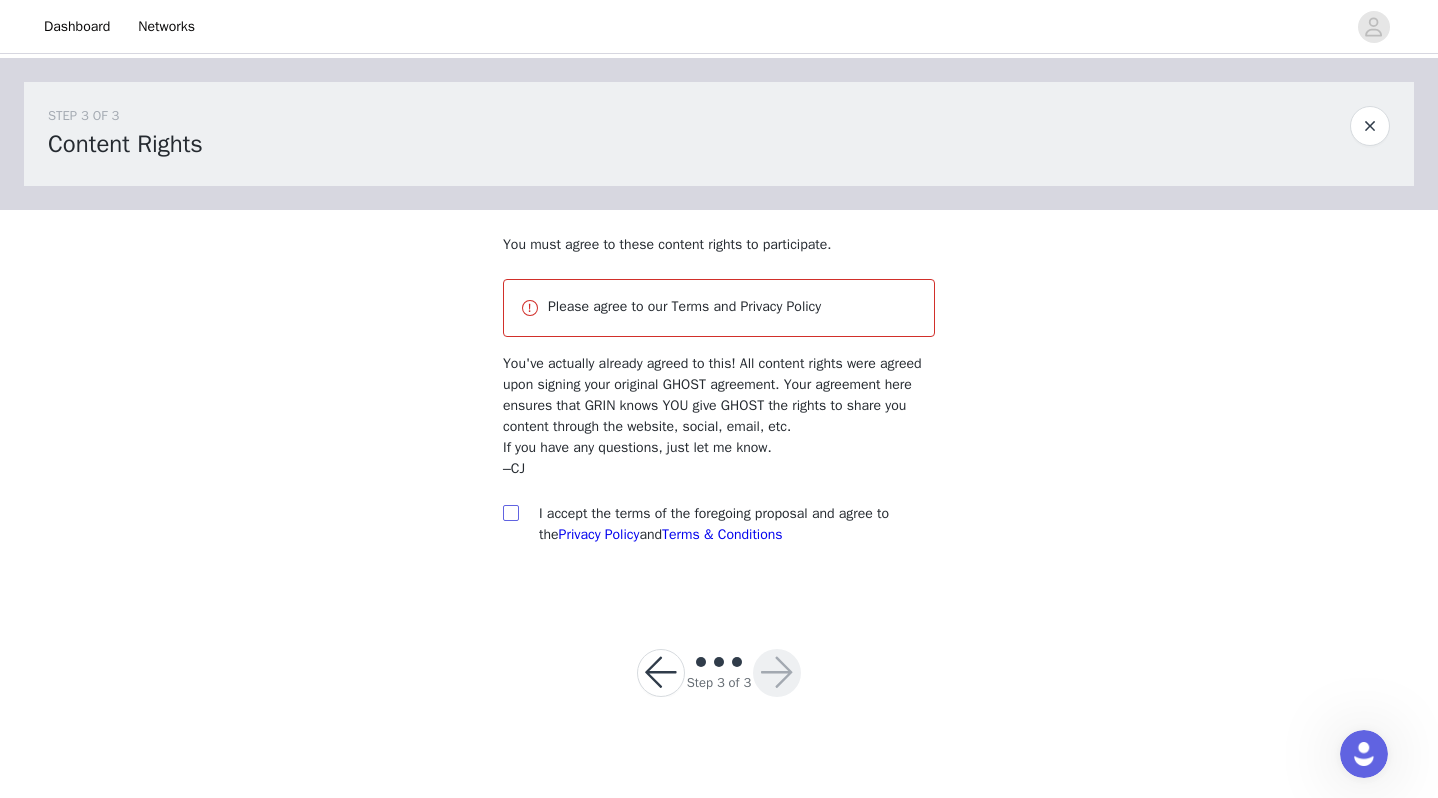 click at bounding box center (510, 512) 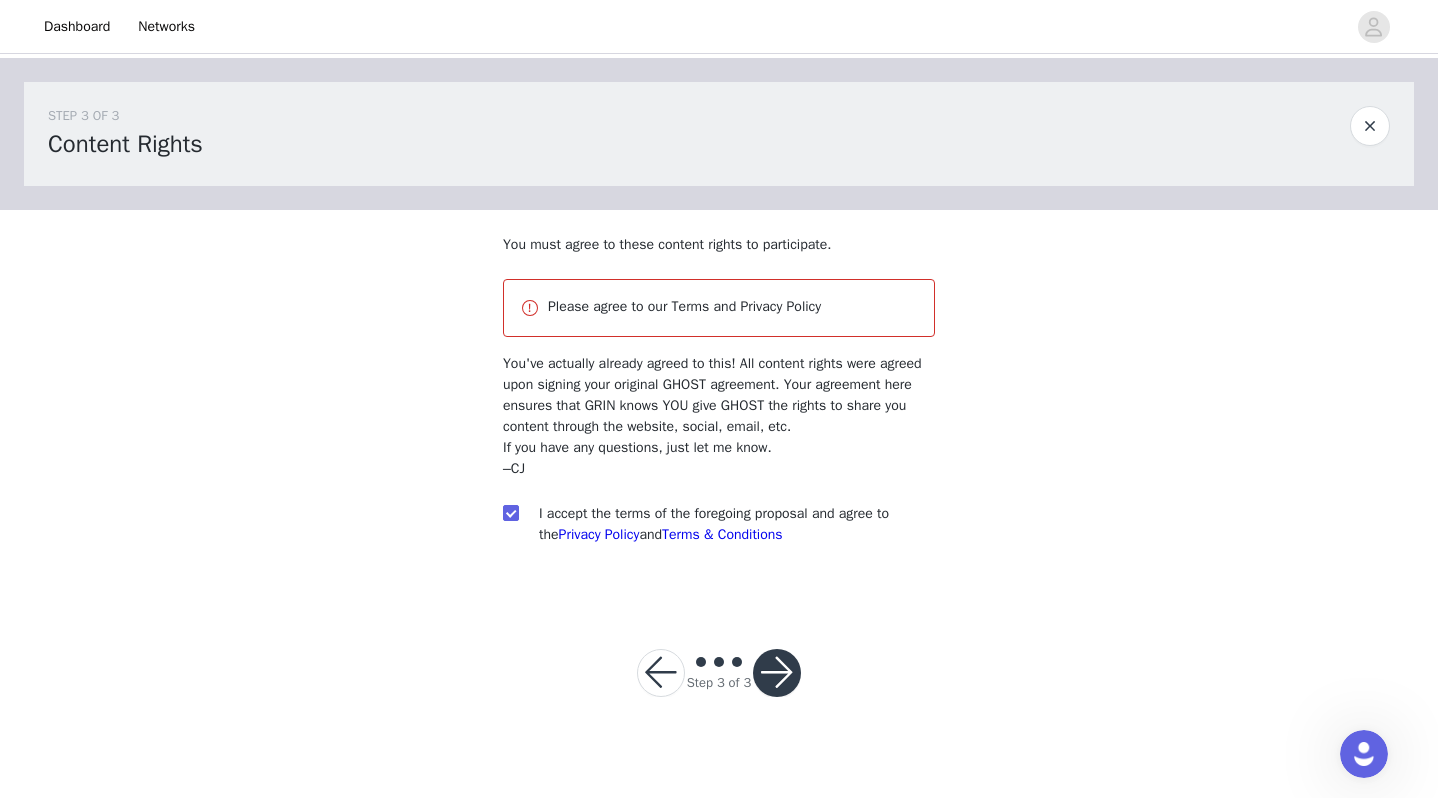 click at bounding box center [777, 673] 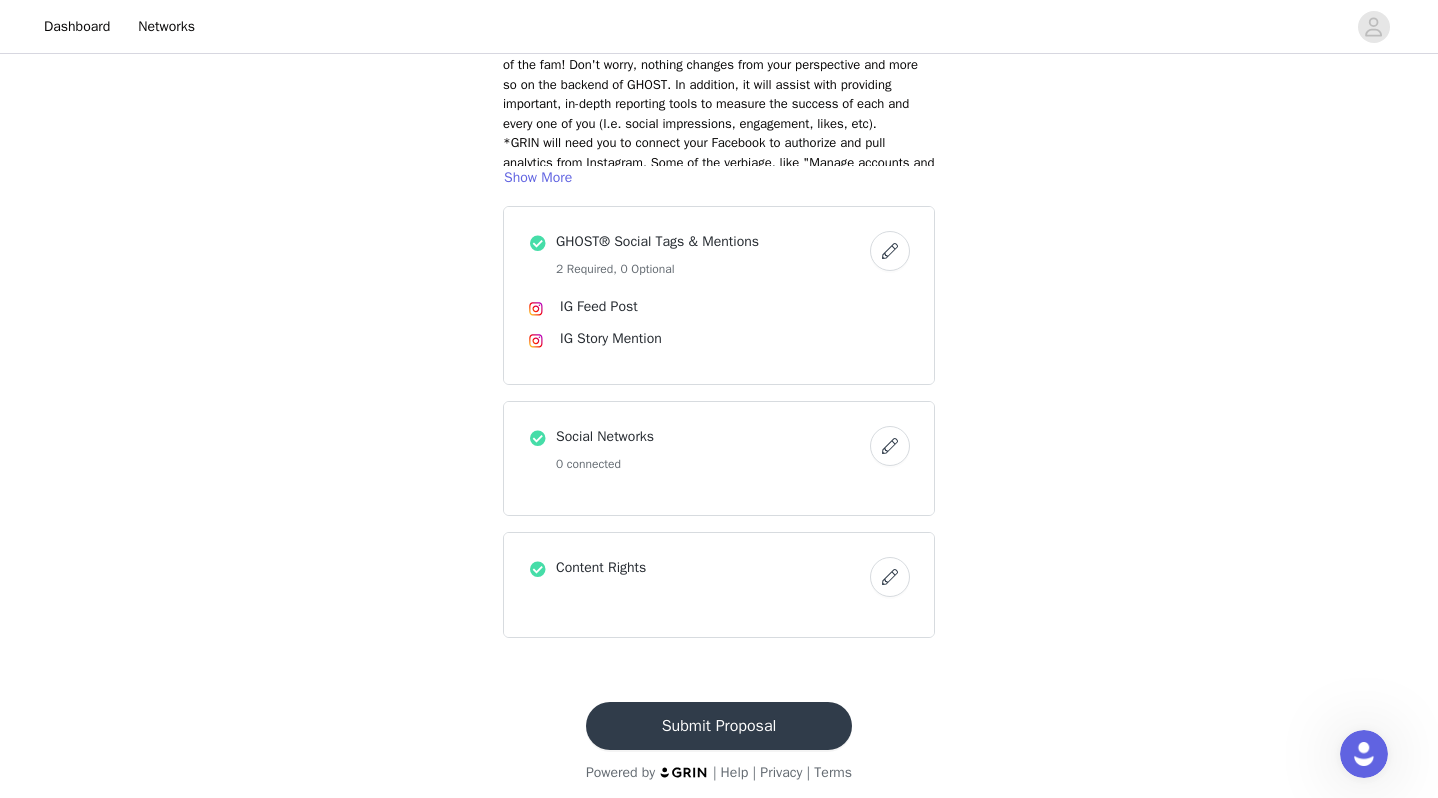 scroll, scrollTop: 225, scrollLeft: 0, axis: vertical 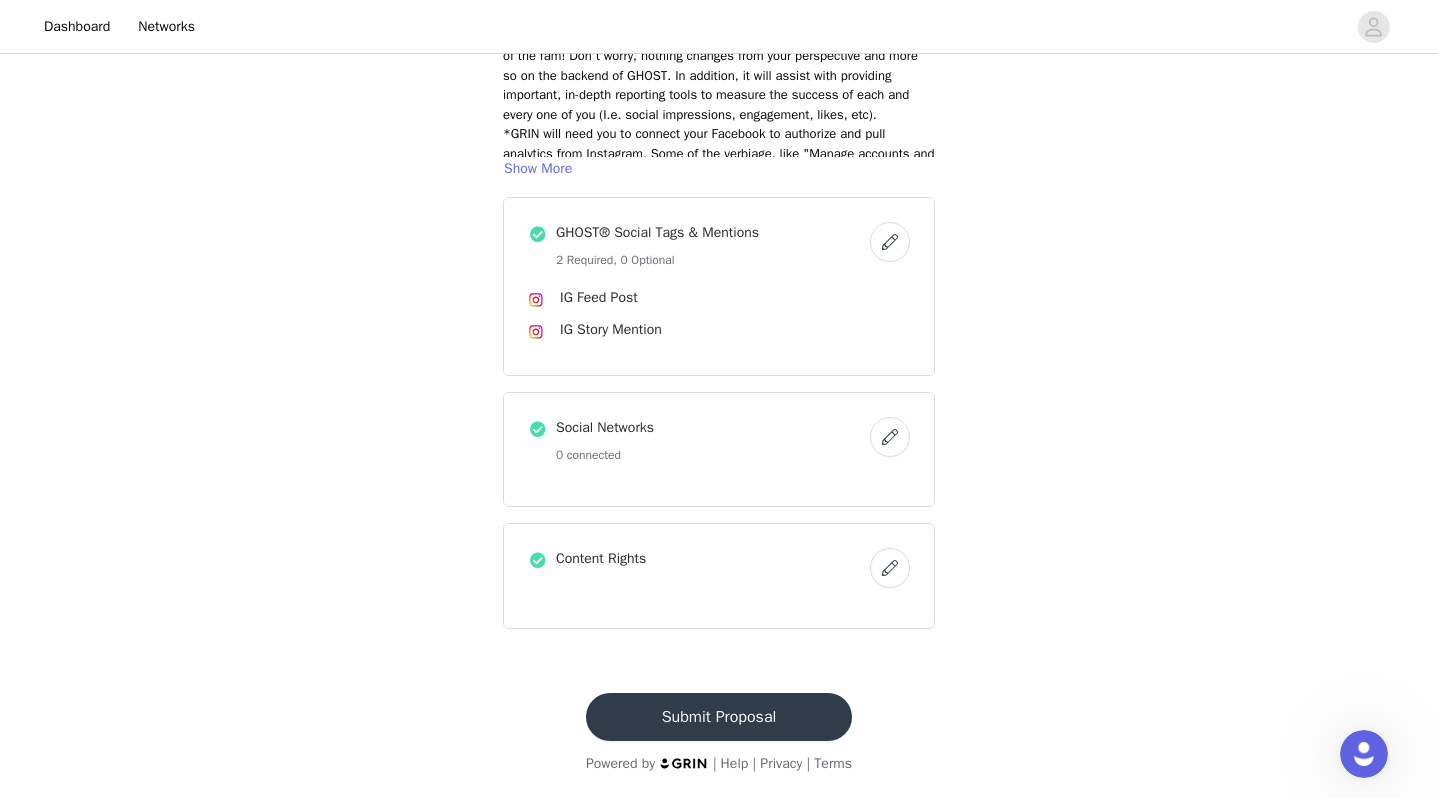 click on "Submit Proposal" at bounding box center (719, 717) 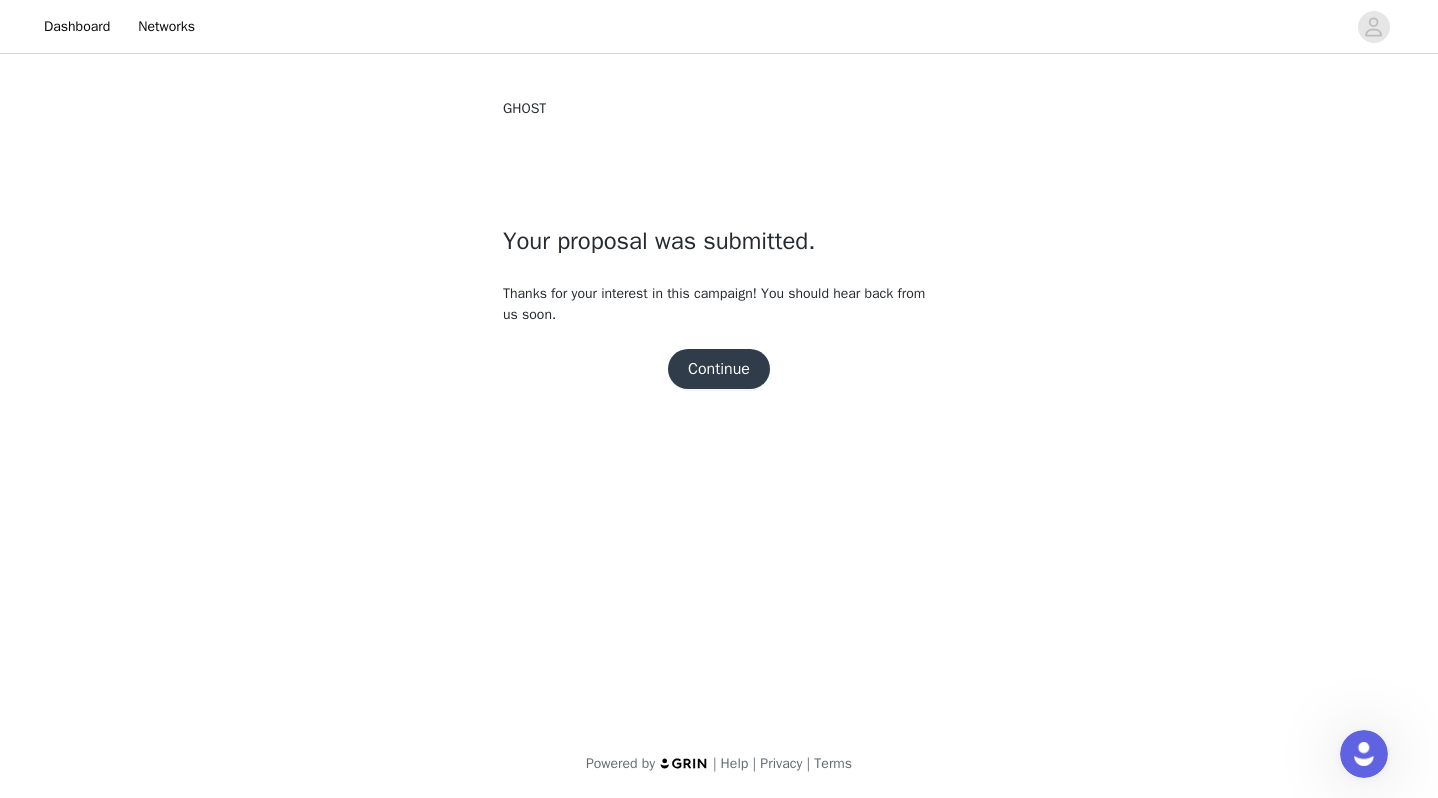scroll, scrollTop: 0, scrollLeft: 0, axis: both 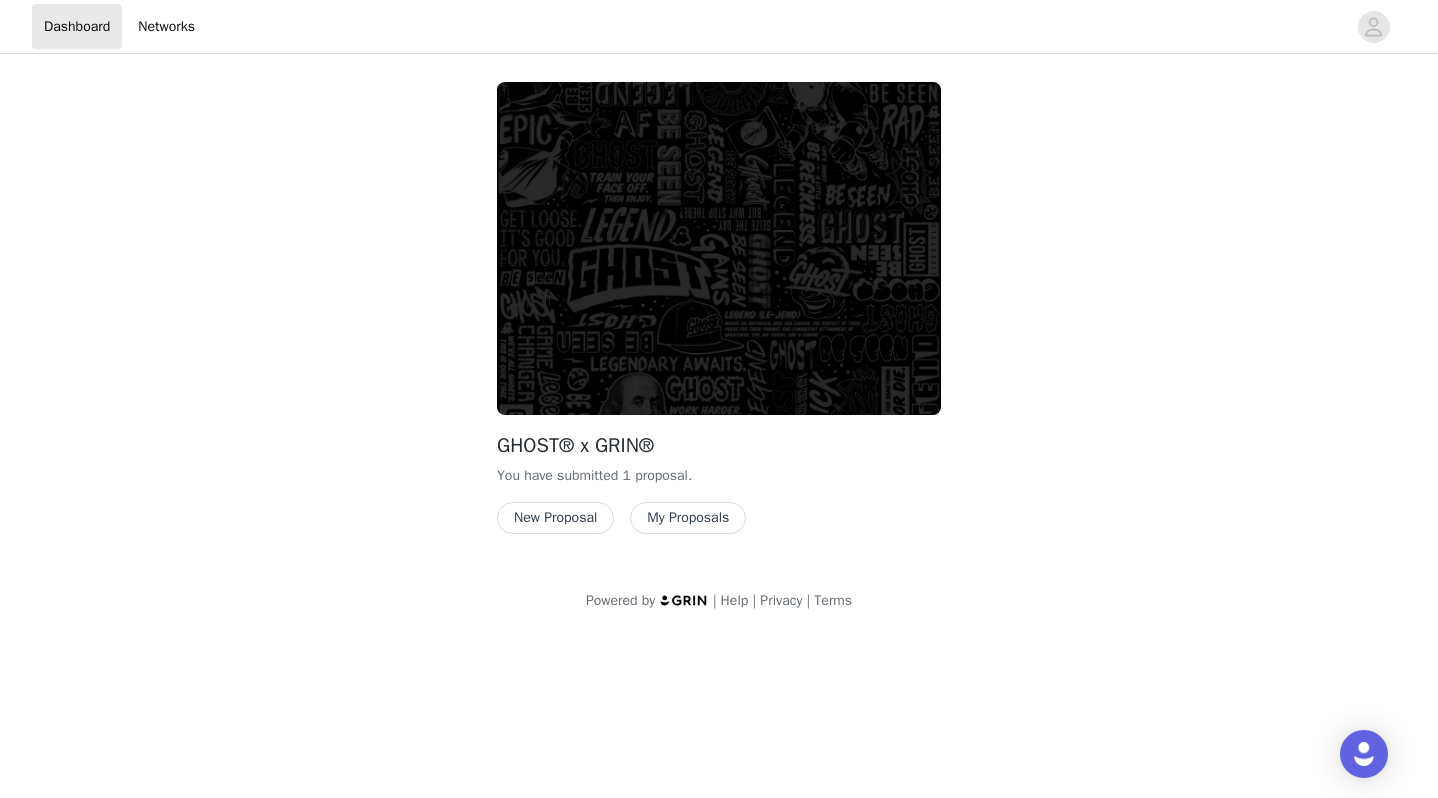 click on "My Proposals" at bounding box center (688, 518) 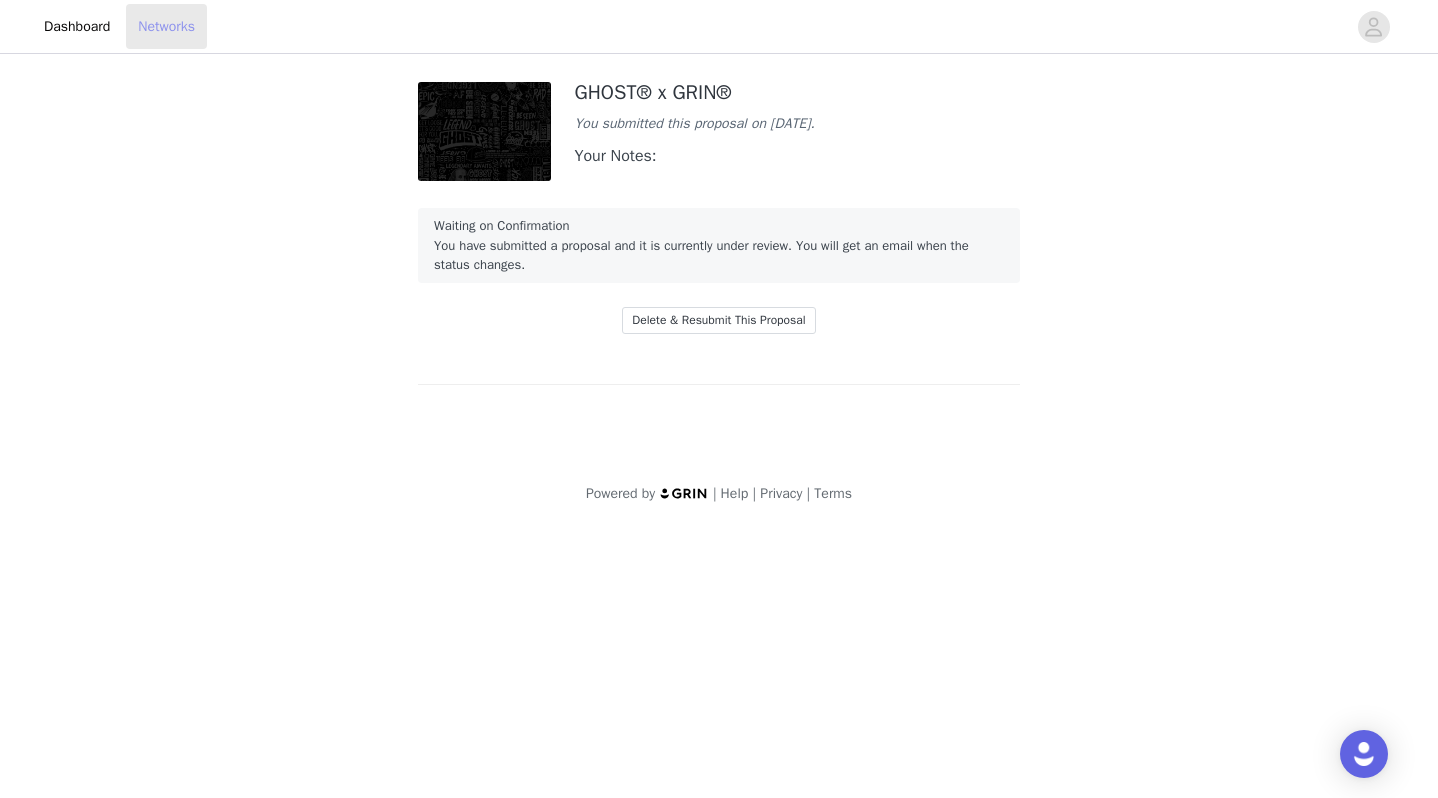 click on "Networks" at bounding box center [166, 26] 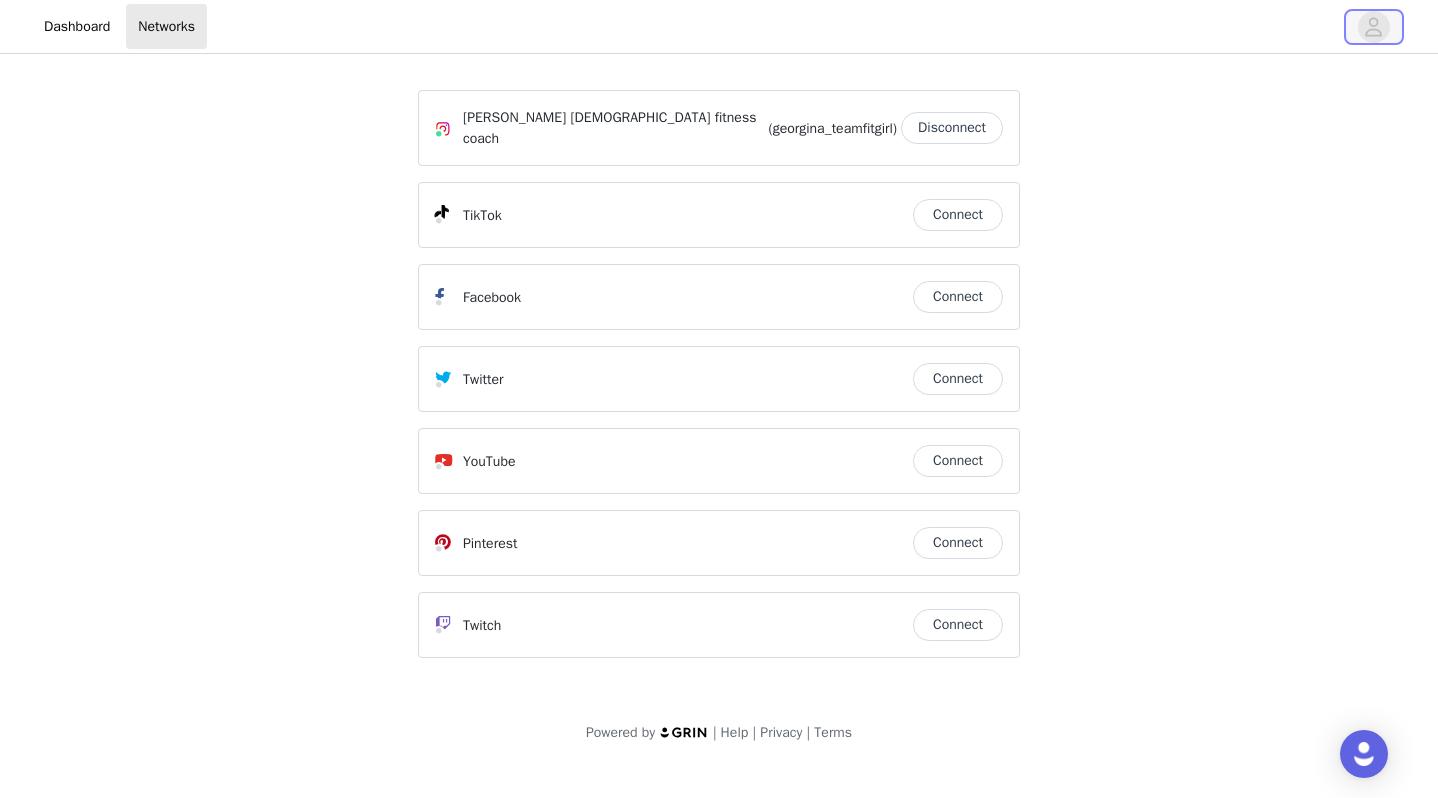 click 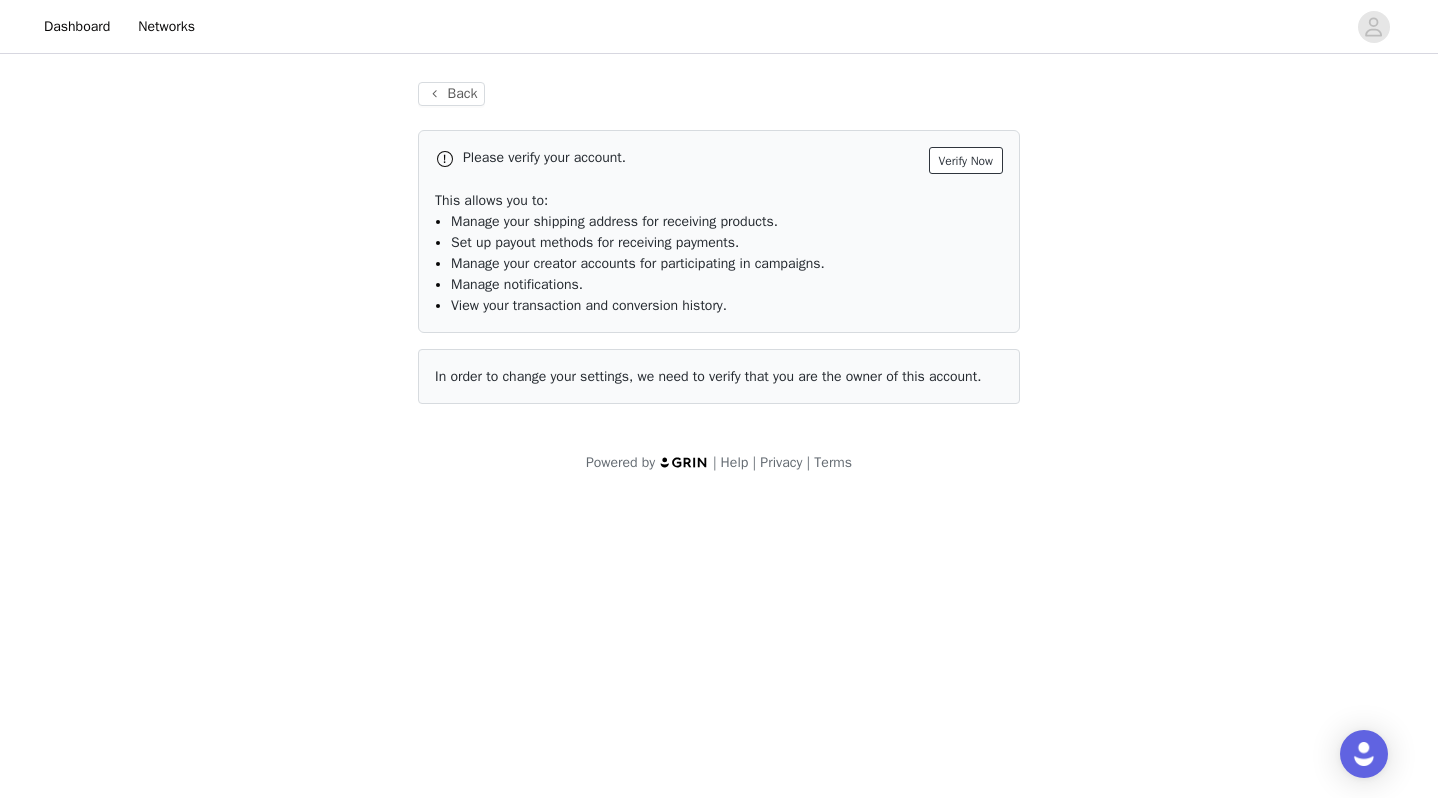 click on "Verify Now" at bounding box center [966, 160] 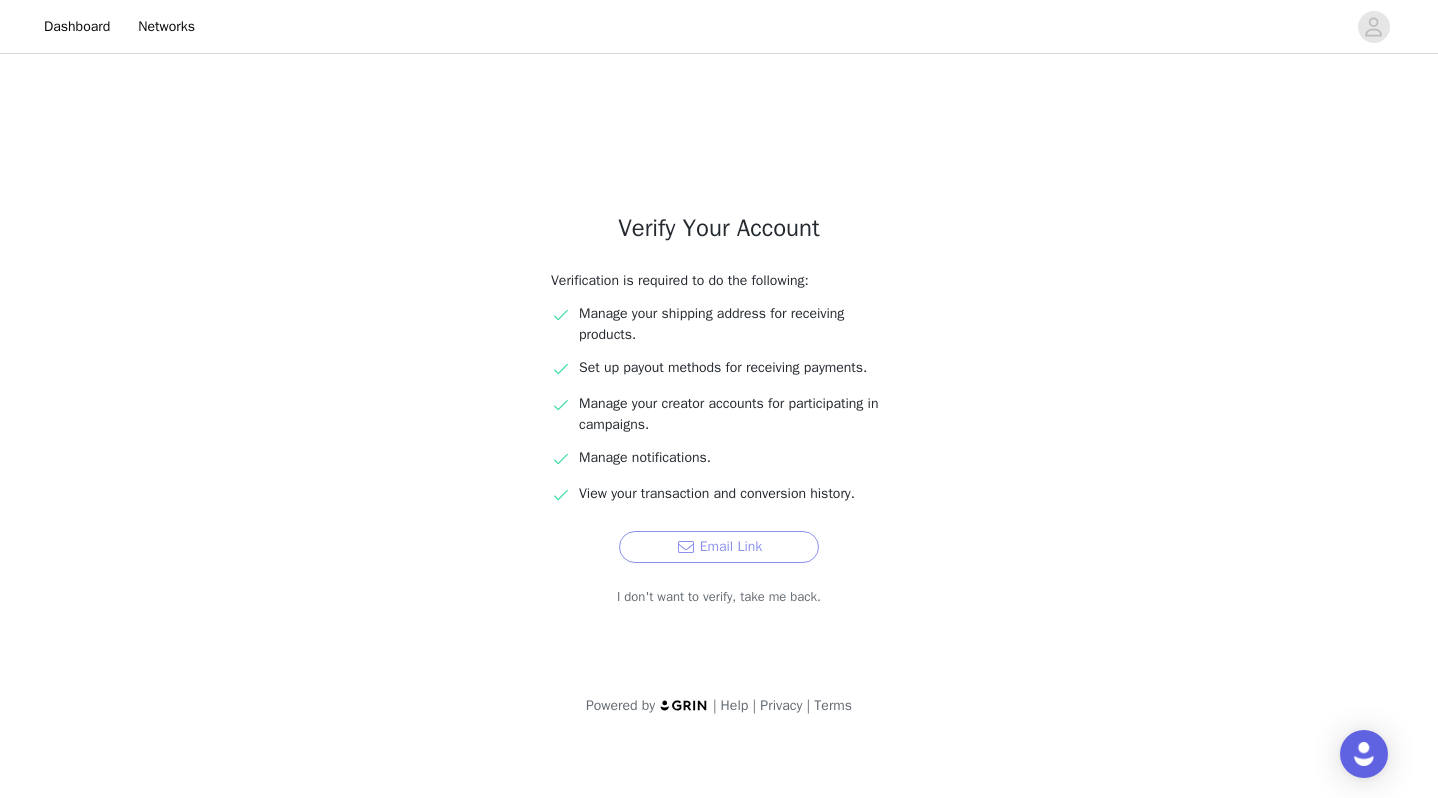 click on "Email Link" at bounding box center (719, 547) 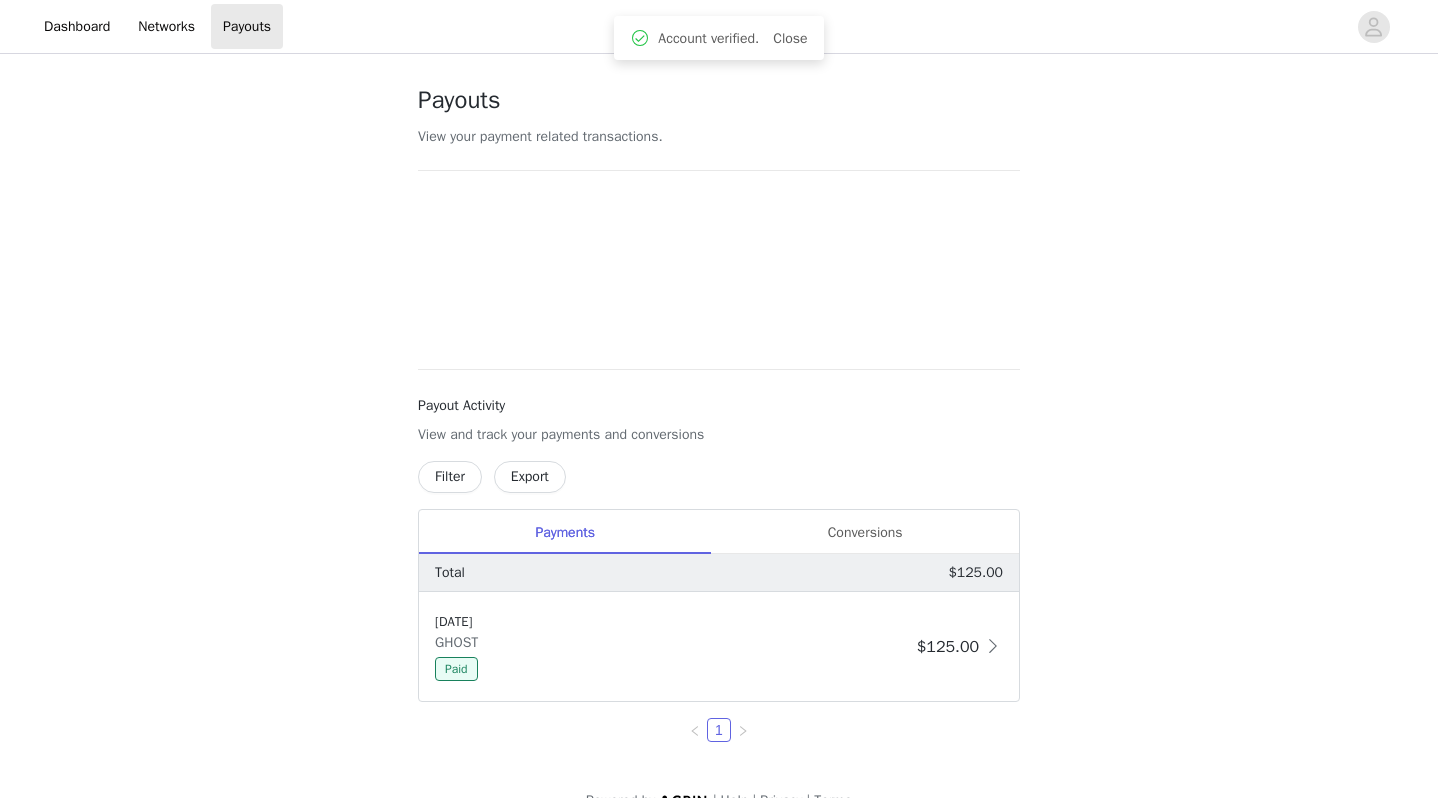 scroll, scrollTop: 0, scrollLeft: 0, axis: both 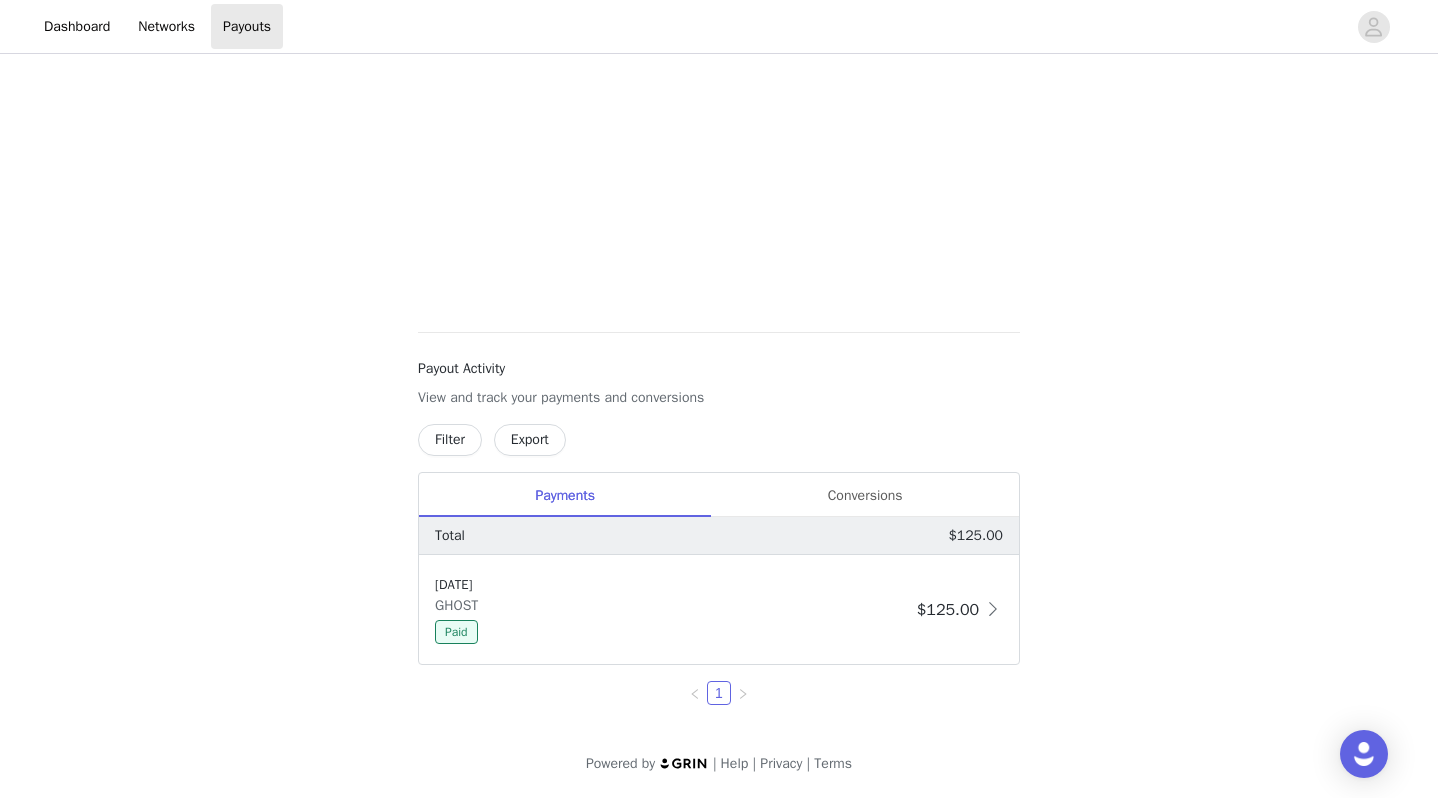 click 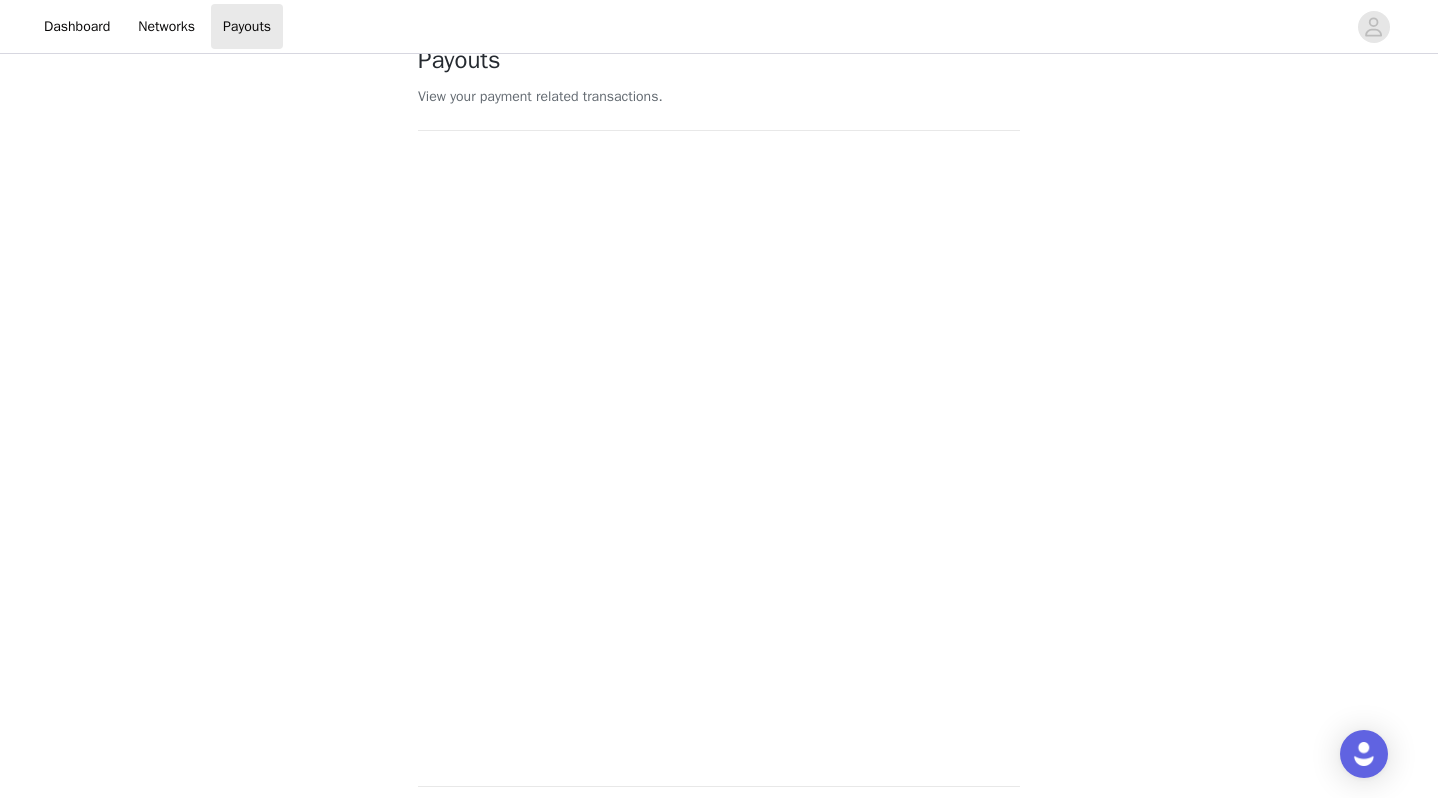 scroll, scrollTop: 0, scrollLeft: 0, axis: both 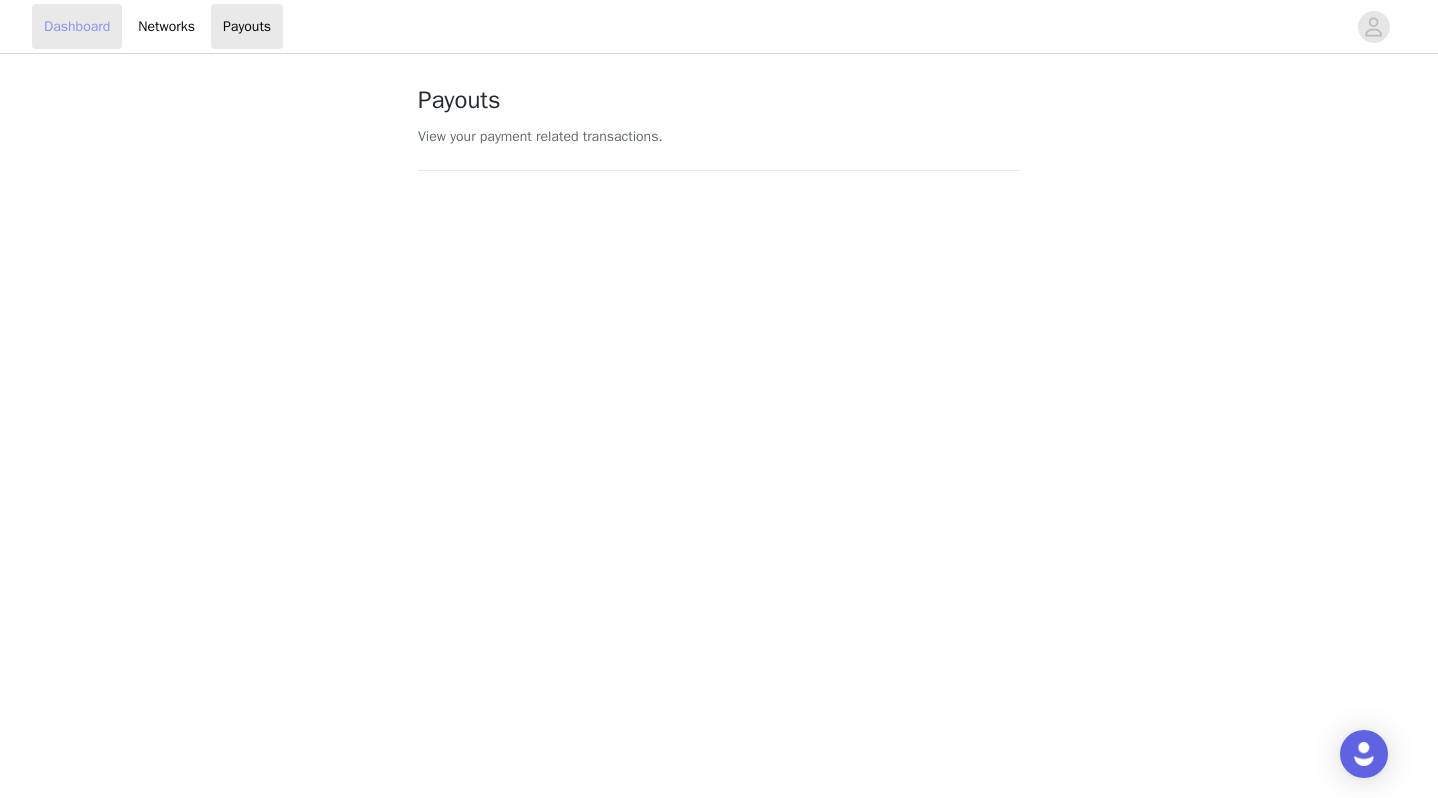 click on "Dashboard" at bounding box center [77, 26] 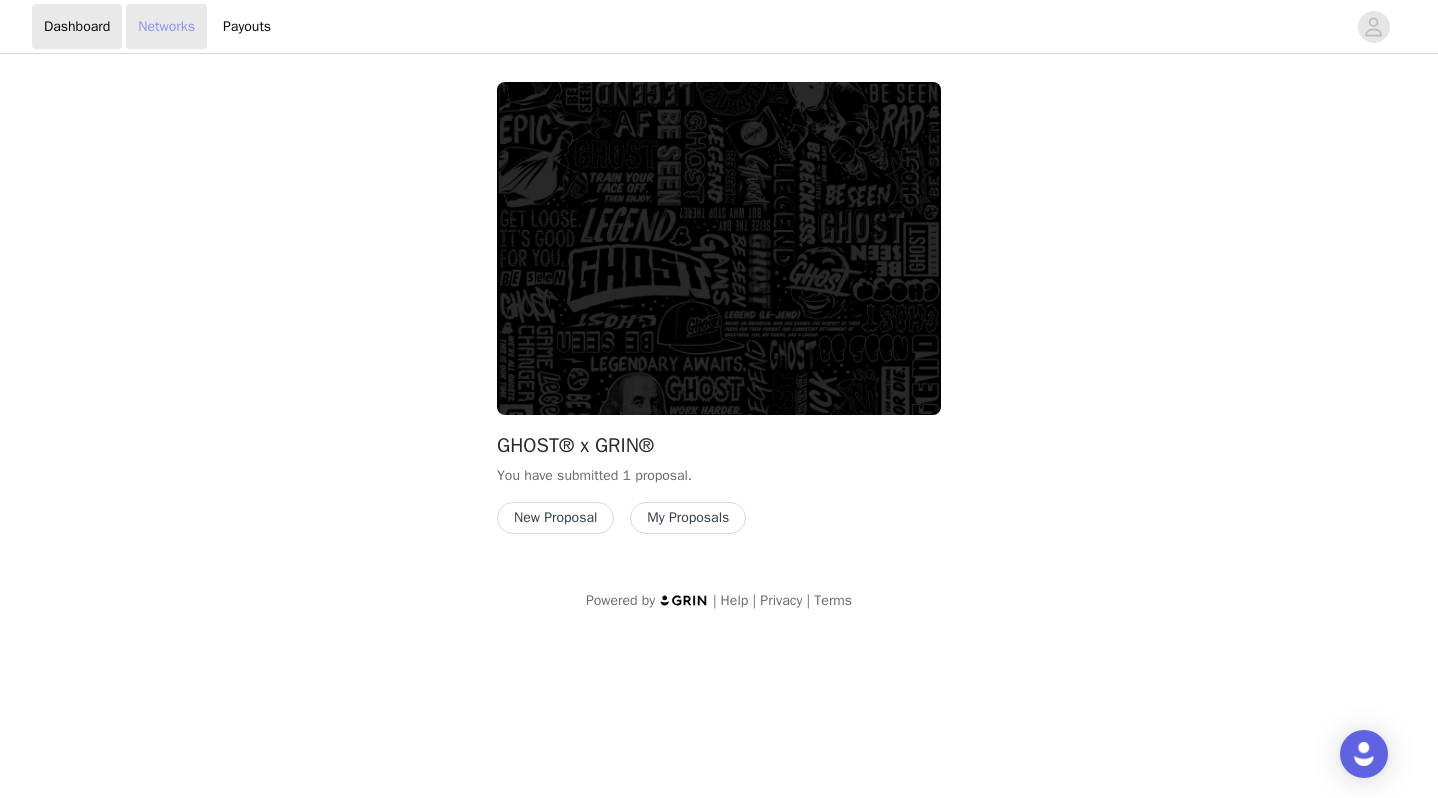 click on "Networks" at bounding box center [166, 26] 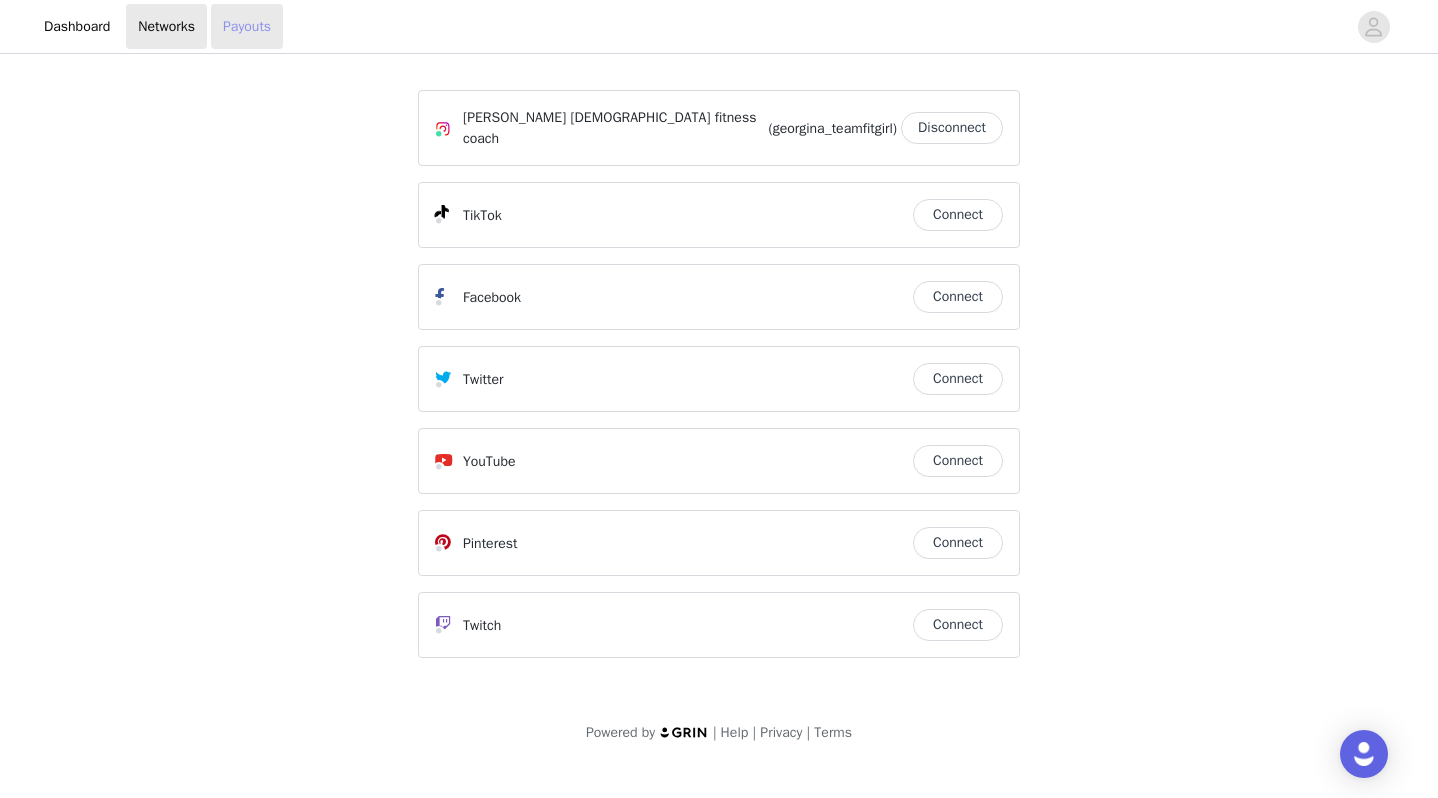 click on "Payouts" at bounding box center [247, 26] 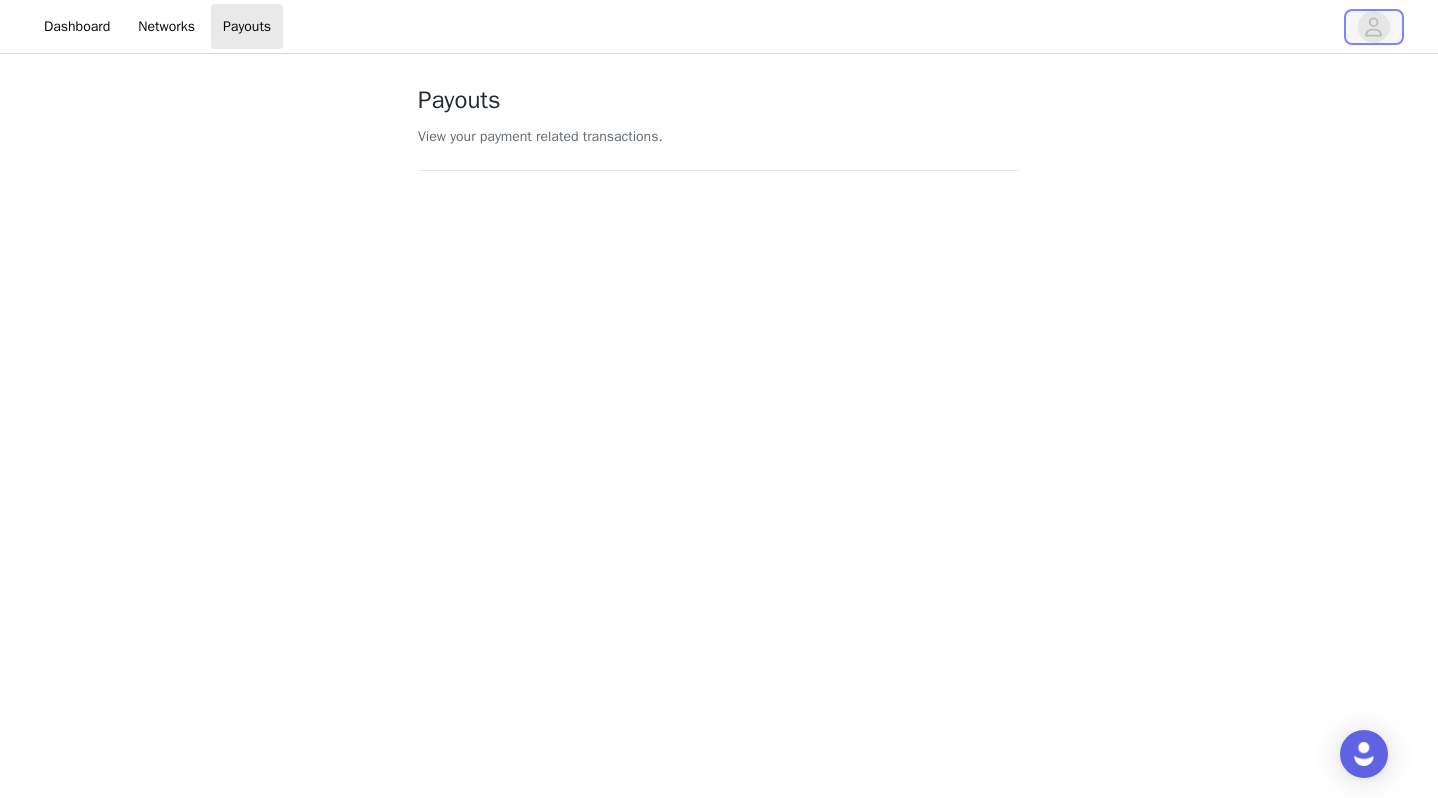 click 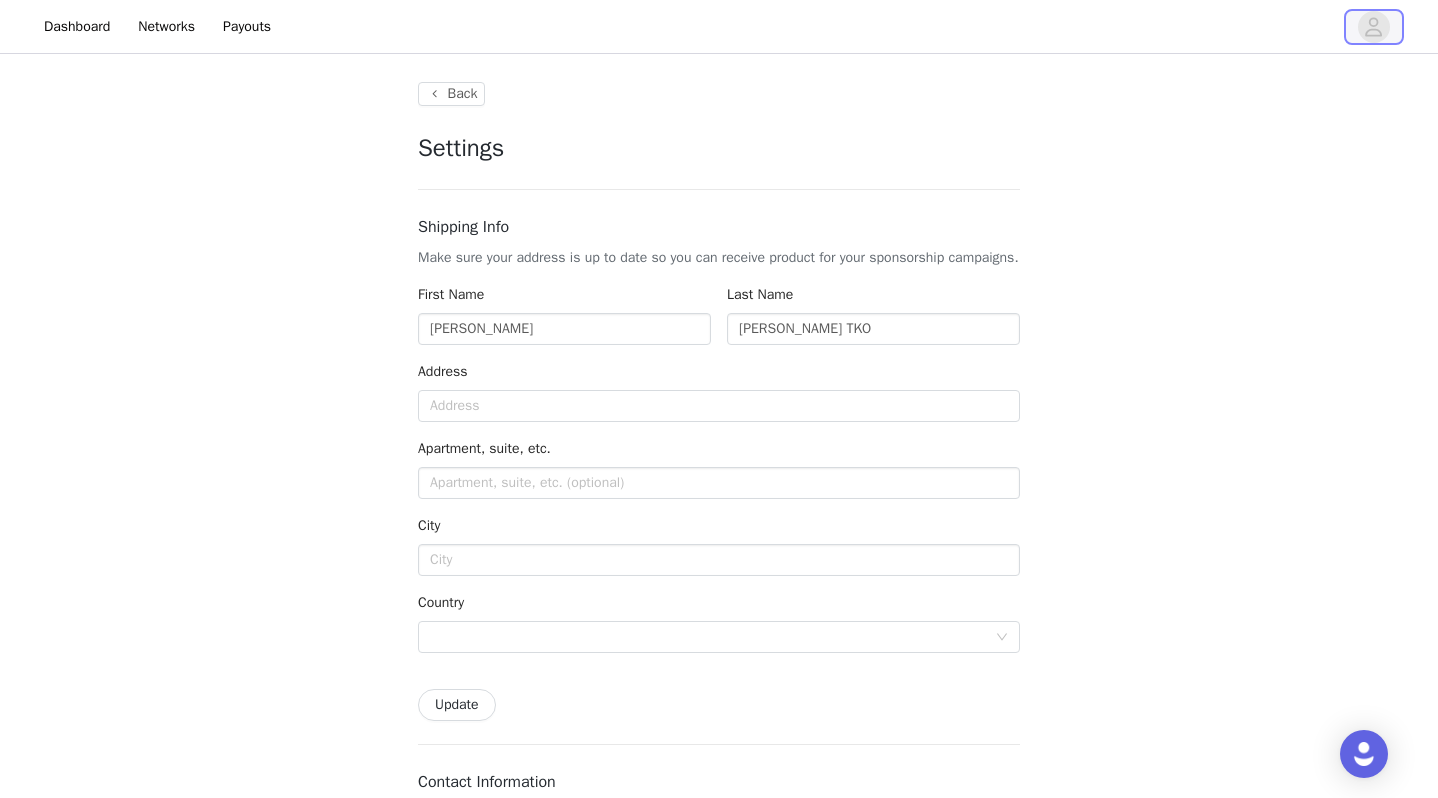 type on "+1 ([GEOGRAPHIC_DATA])" 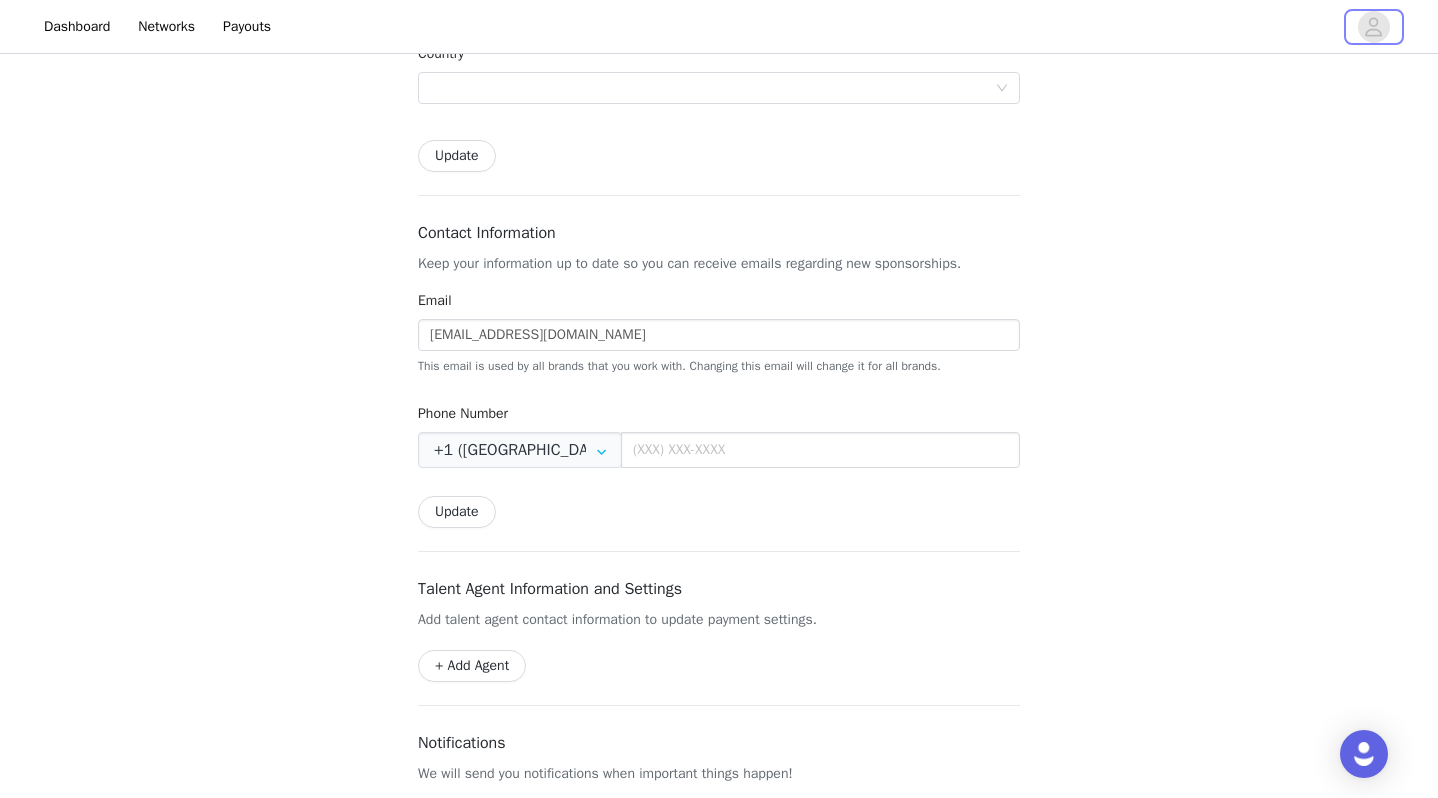 scroll, scrollTop: 0, scrollLeft: 0, axis: both 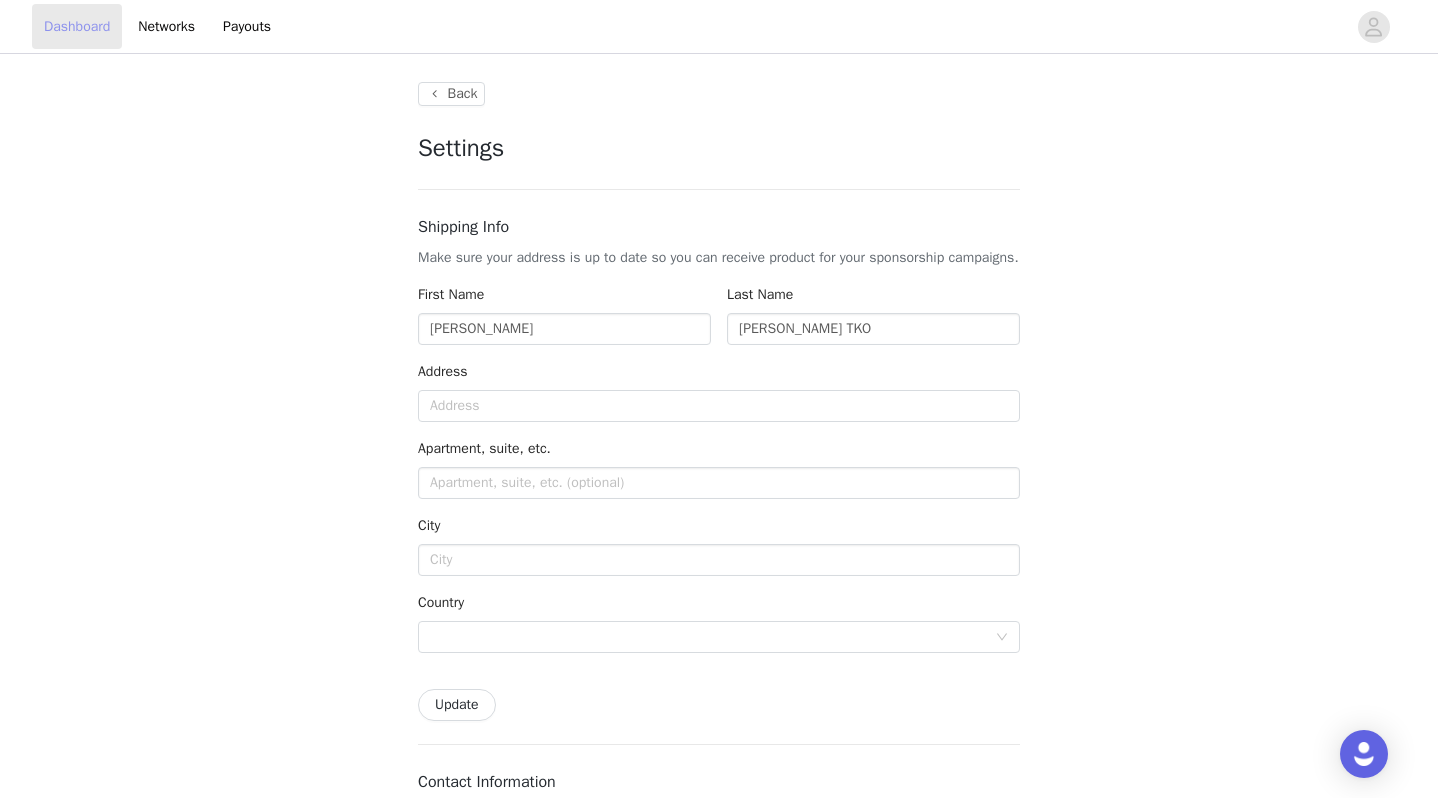 click on "Dashboard" at bounding box center [77, 26] 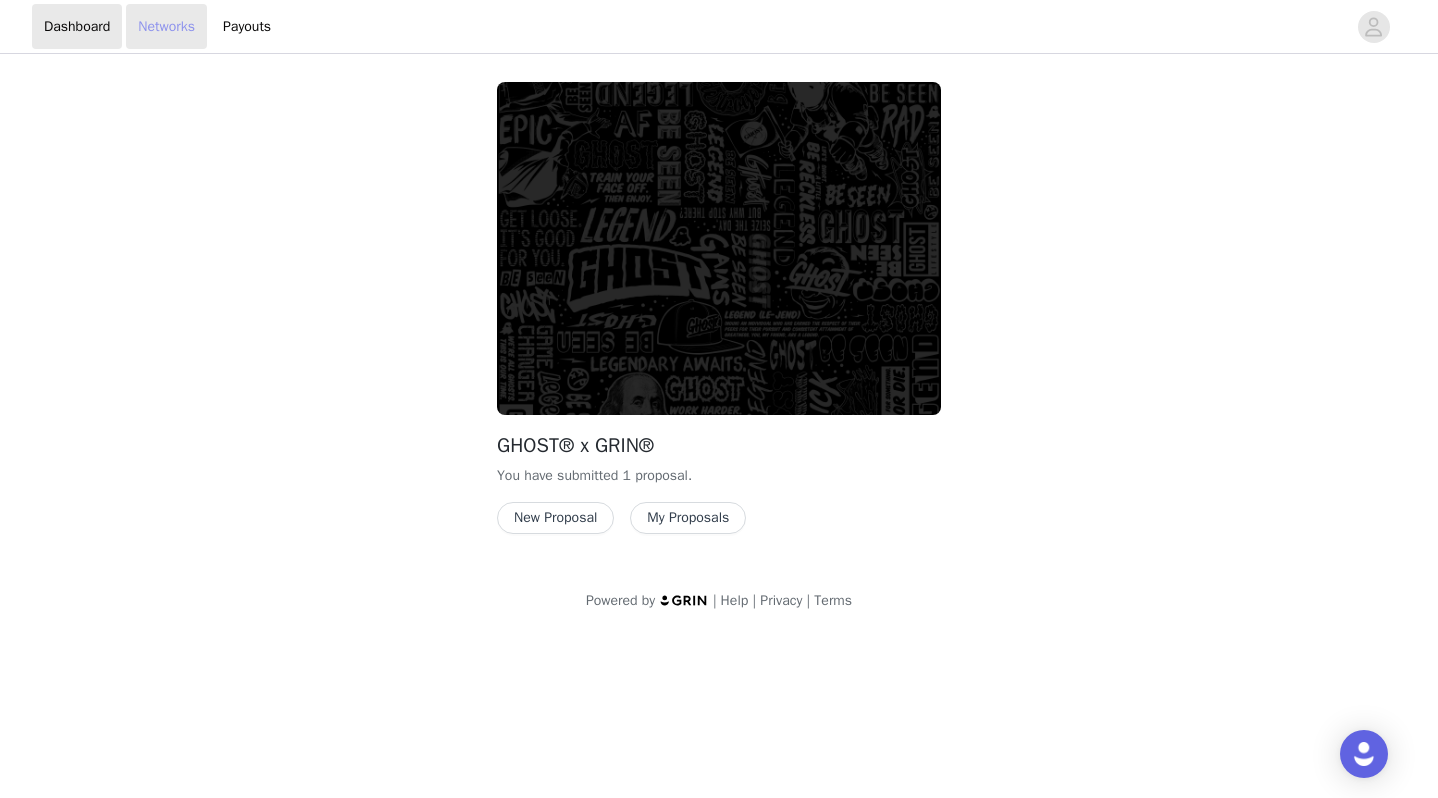 click on "Networks" at bounding box center (166, 26) 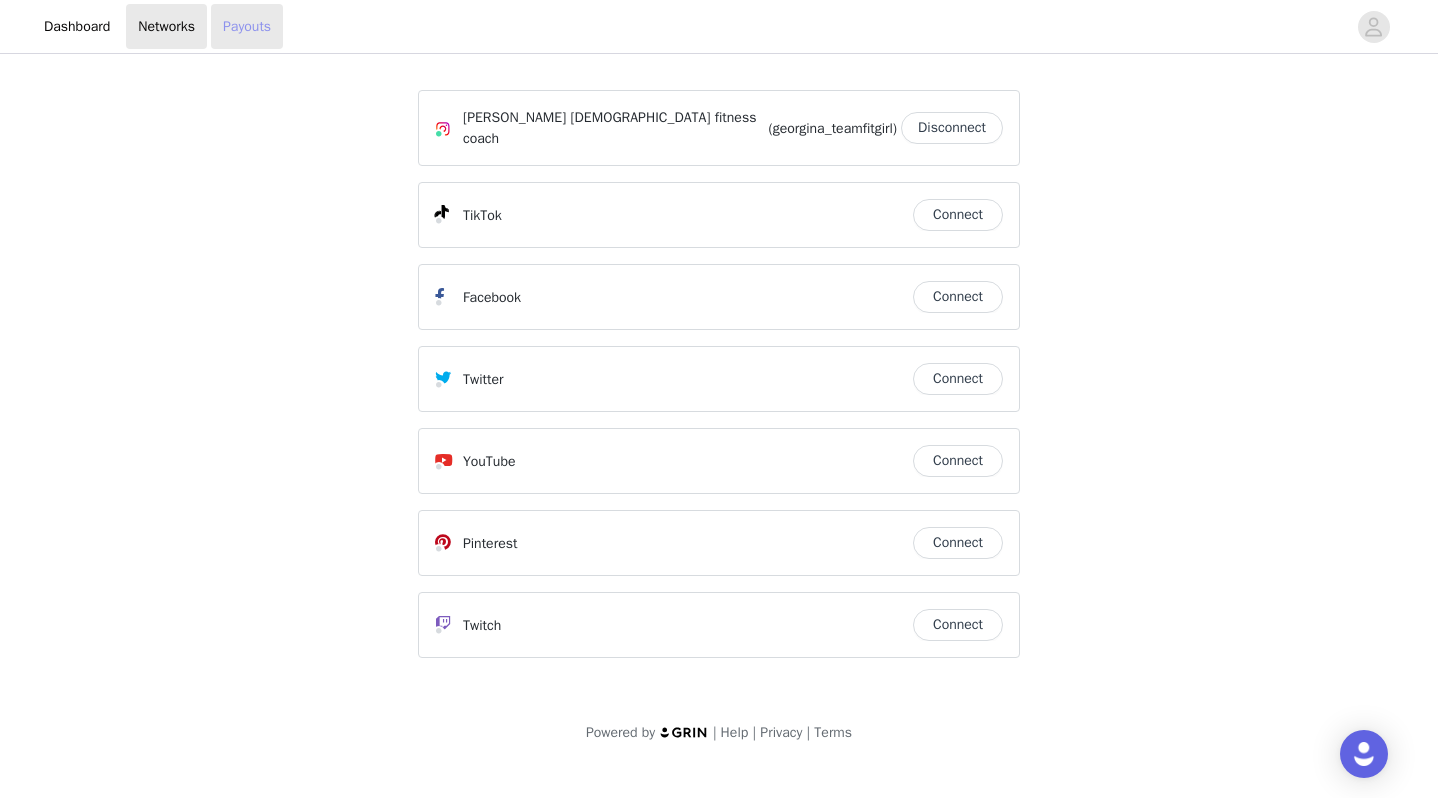 click on "Payouts" at bounding box center [247, 26] 